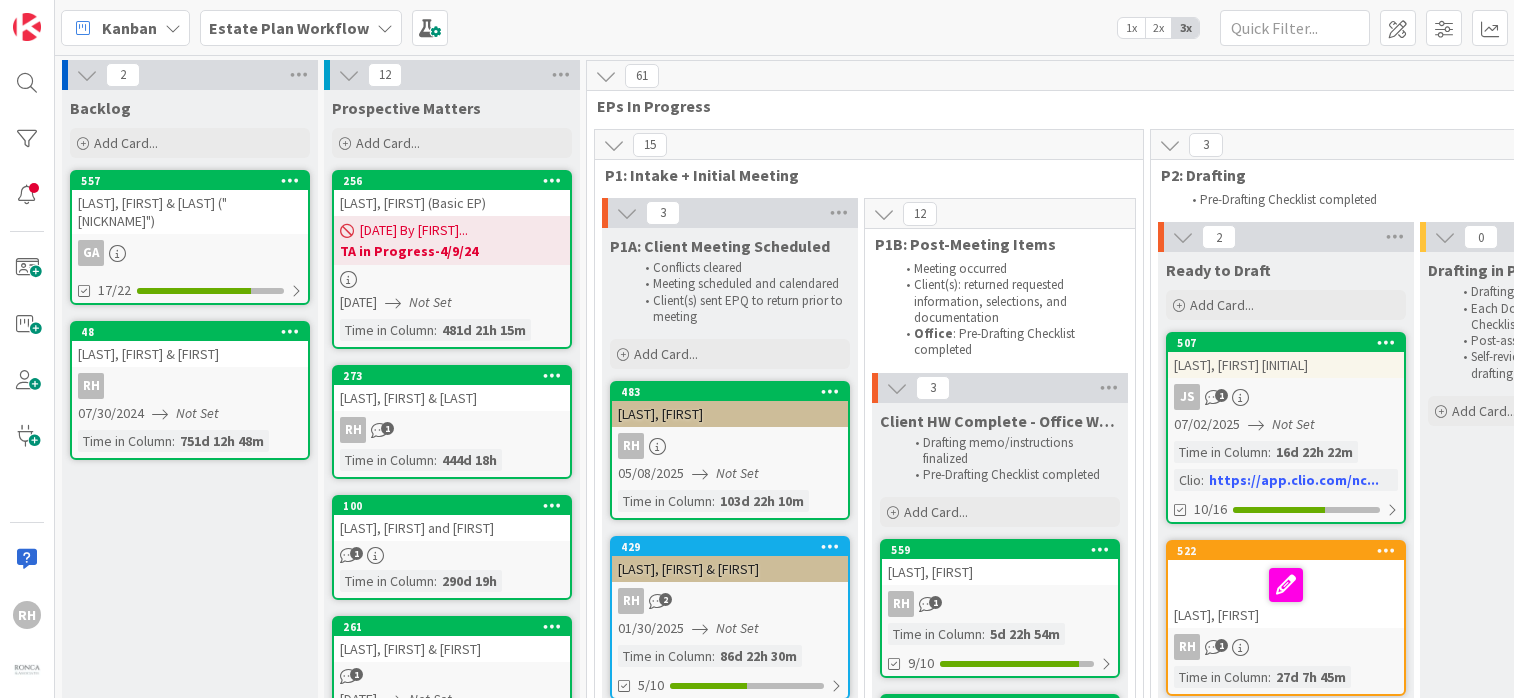 scroll, scrollTop: 0, scrollLeft: 0, axis: both 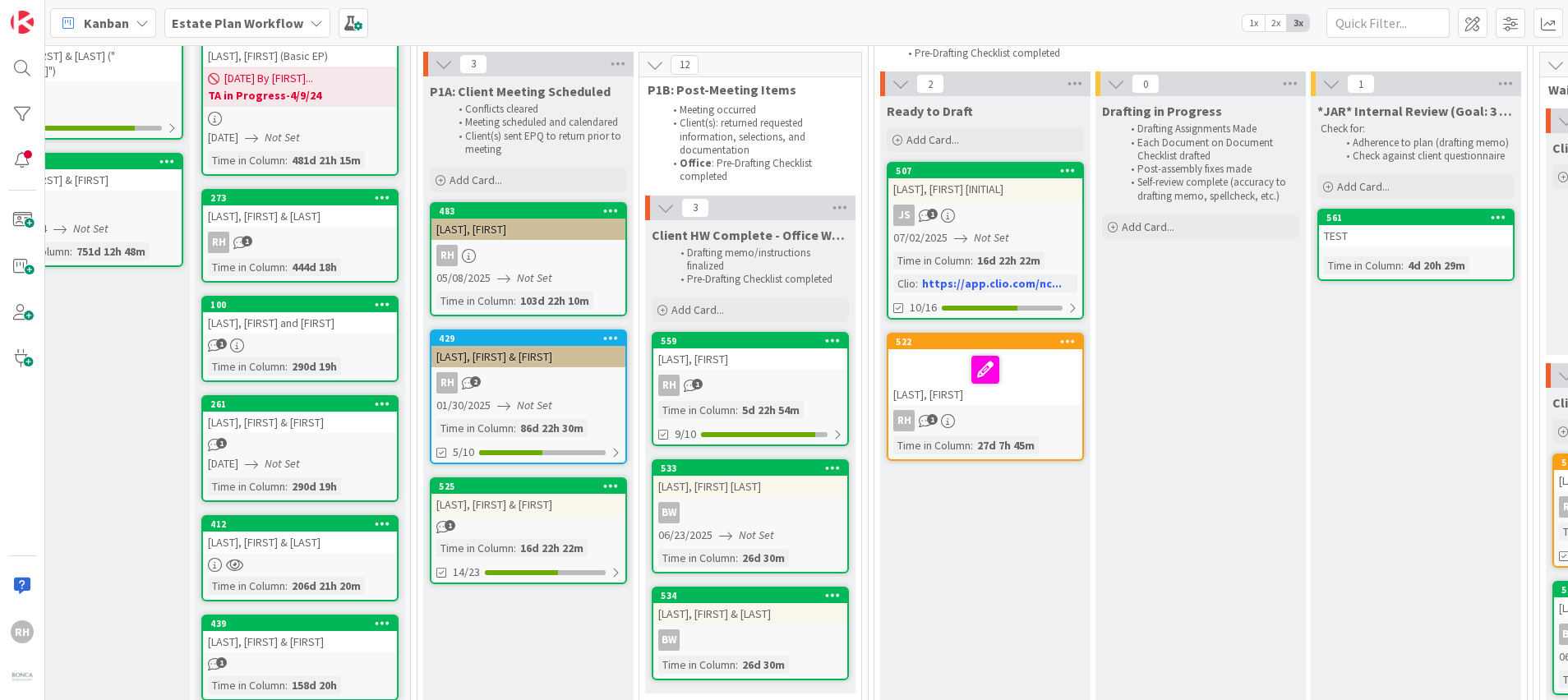 click on "Estate Plan Workflow" at bounding box center [238, 23] 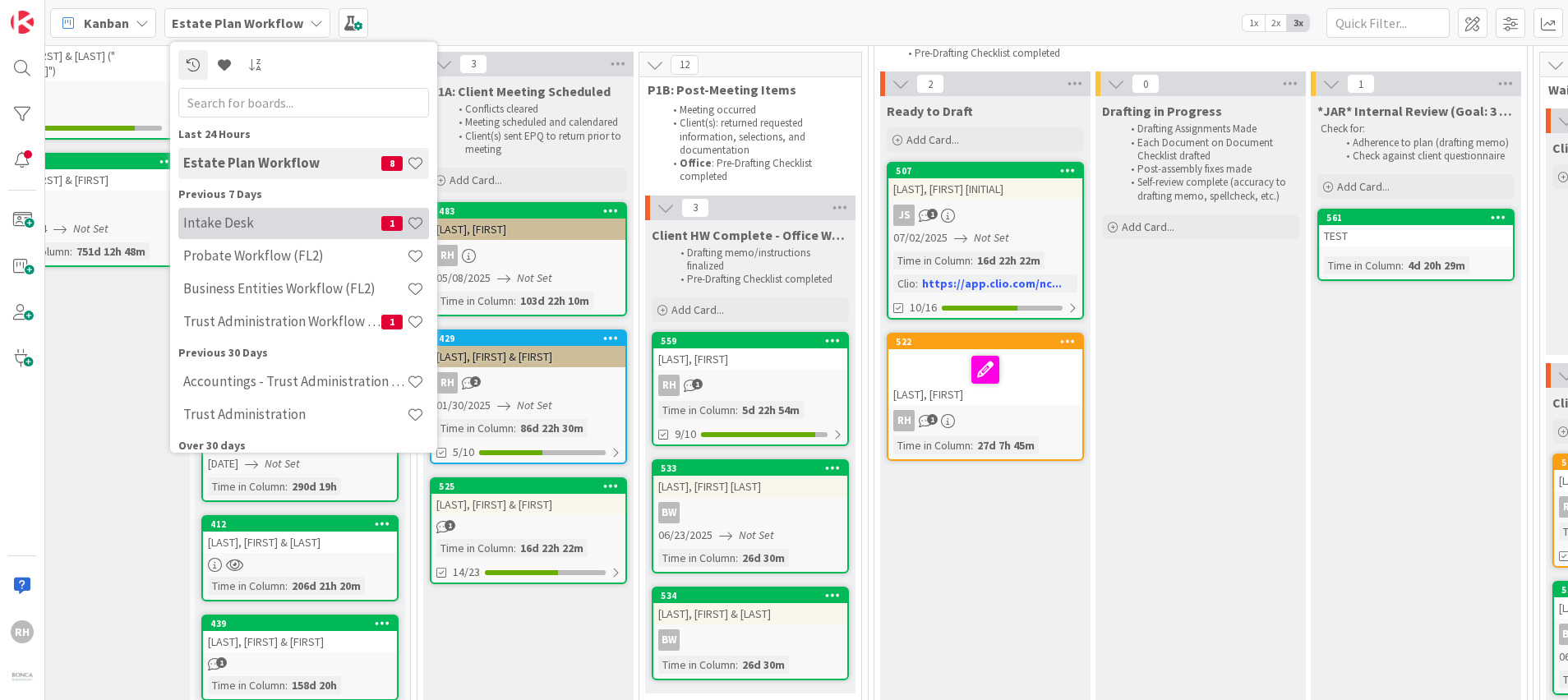 click on "Intake Desk" at bounding box center (282, 223) 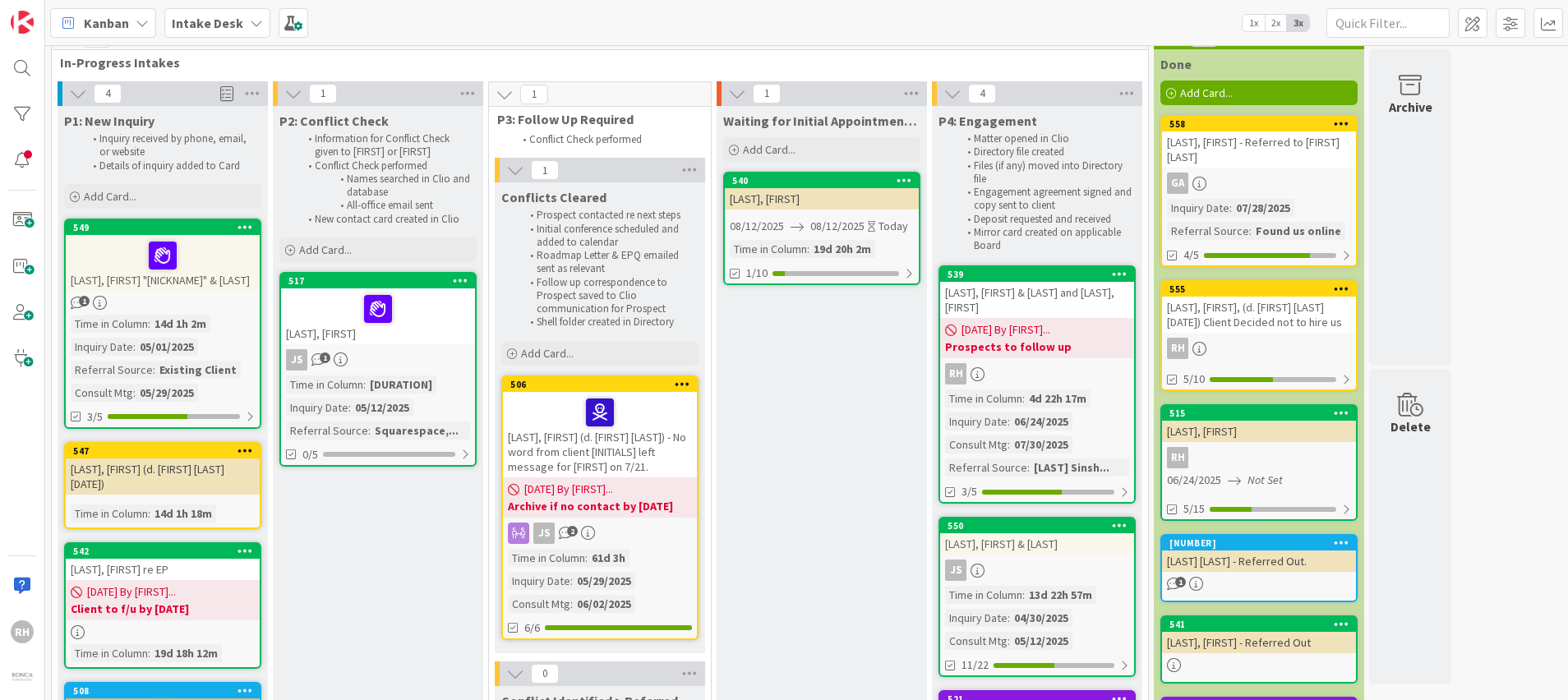 scroll, scrollTop: 24, scrollLeft: 0, axis: vertical 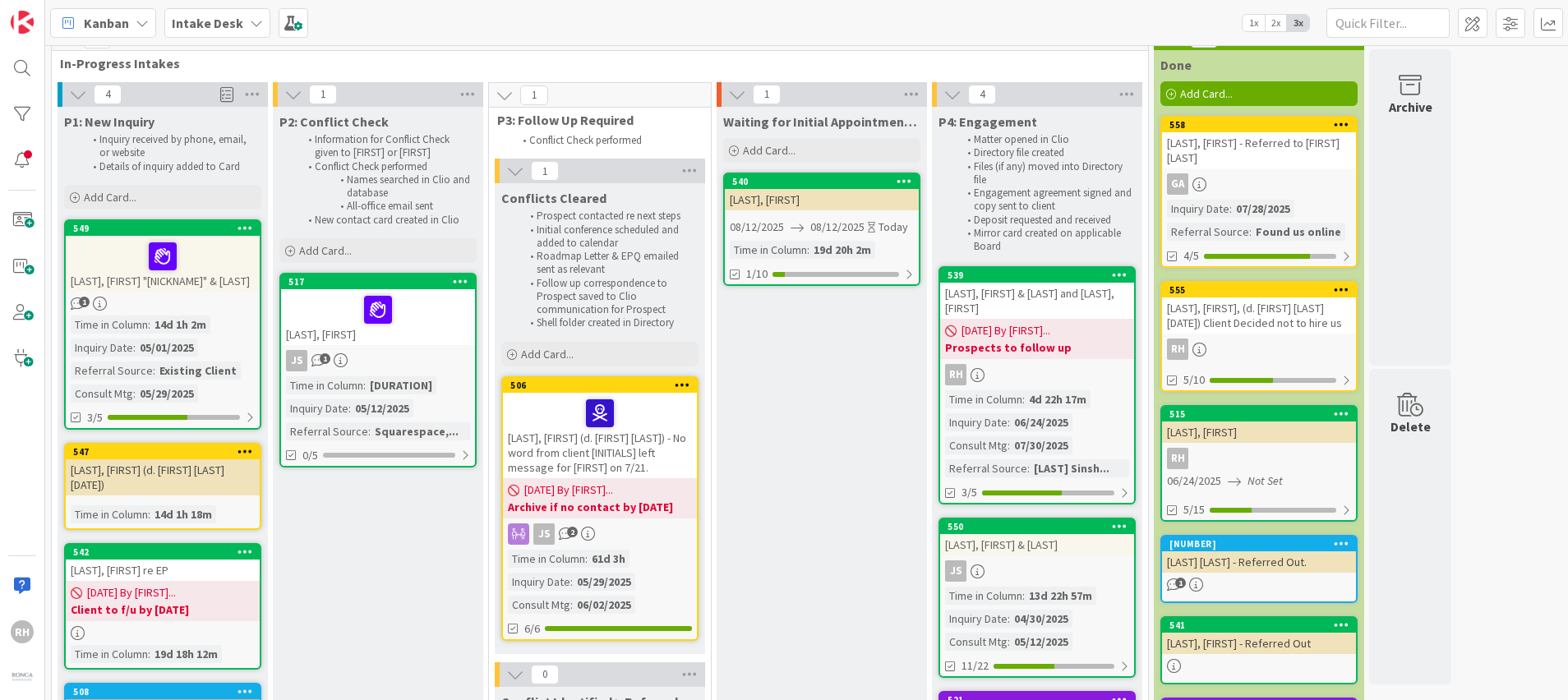 click on "Intake Desk" at bounding box center (207, 23) 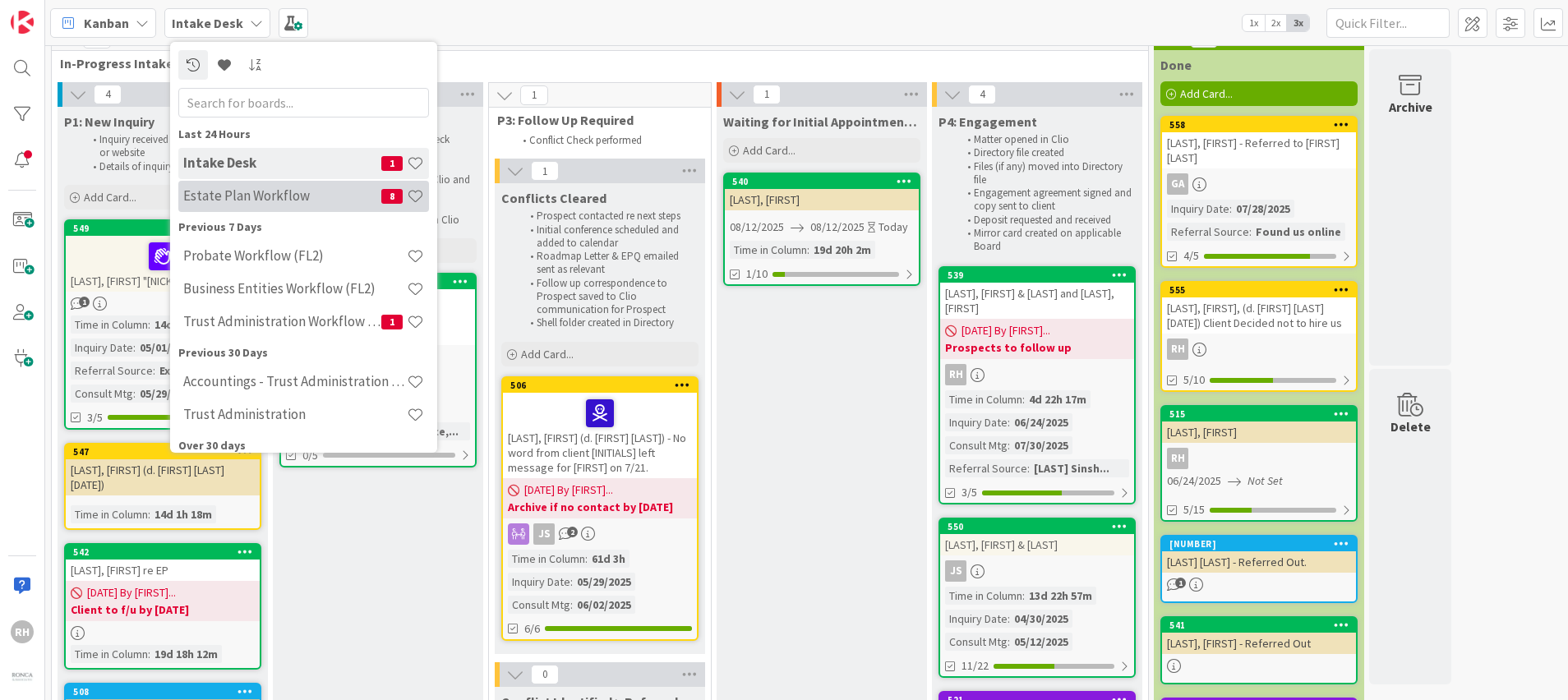 click on "Estate Plan Workflow" at bounding box center [282, 196] 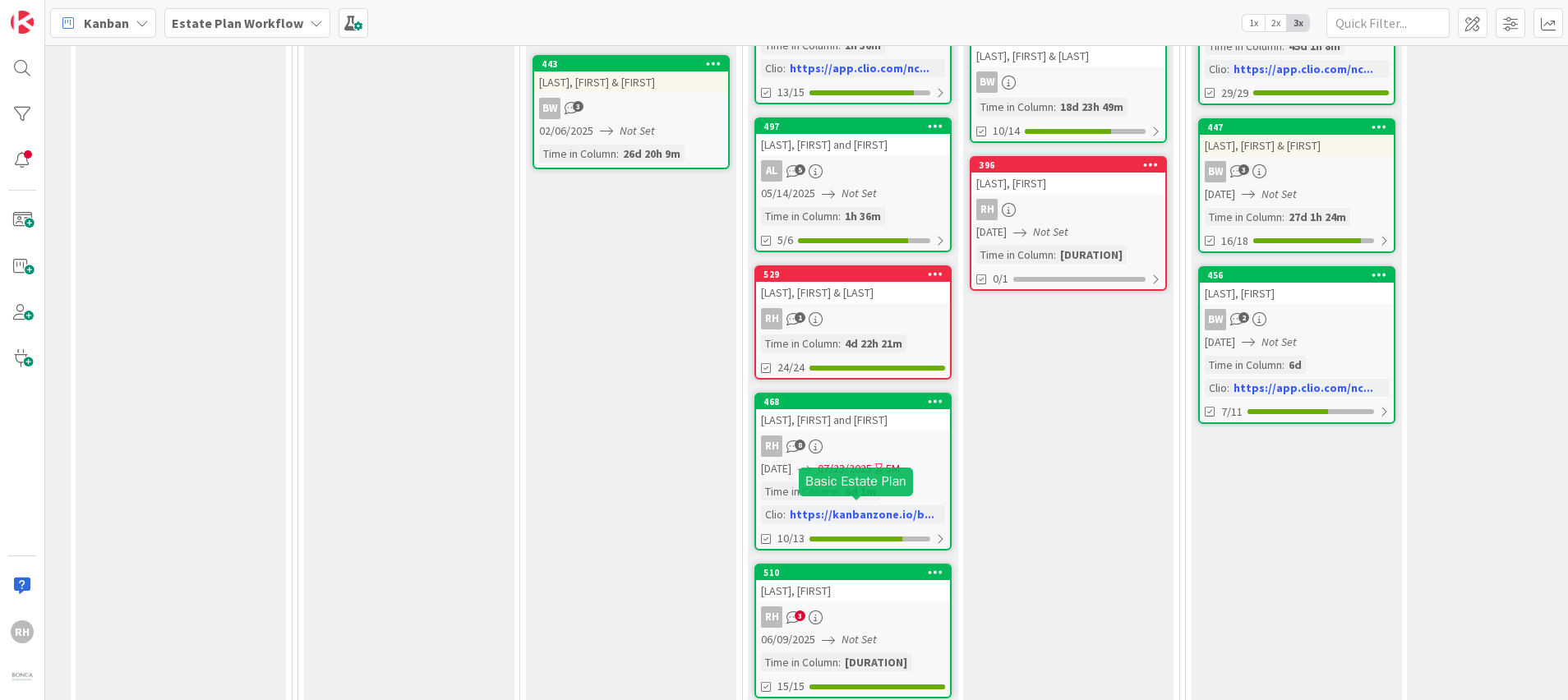 scroll, scrollTop: 732, scrollLeft: 1979, axis: both 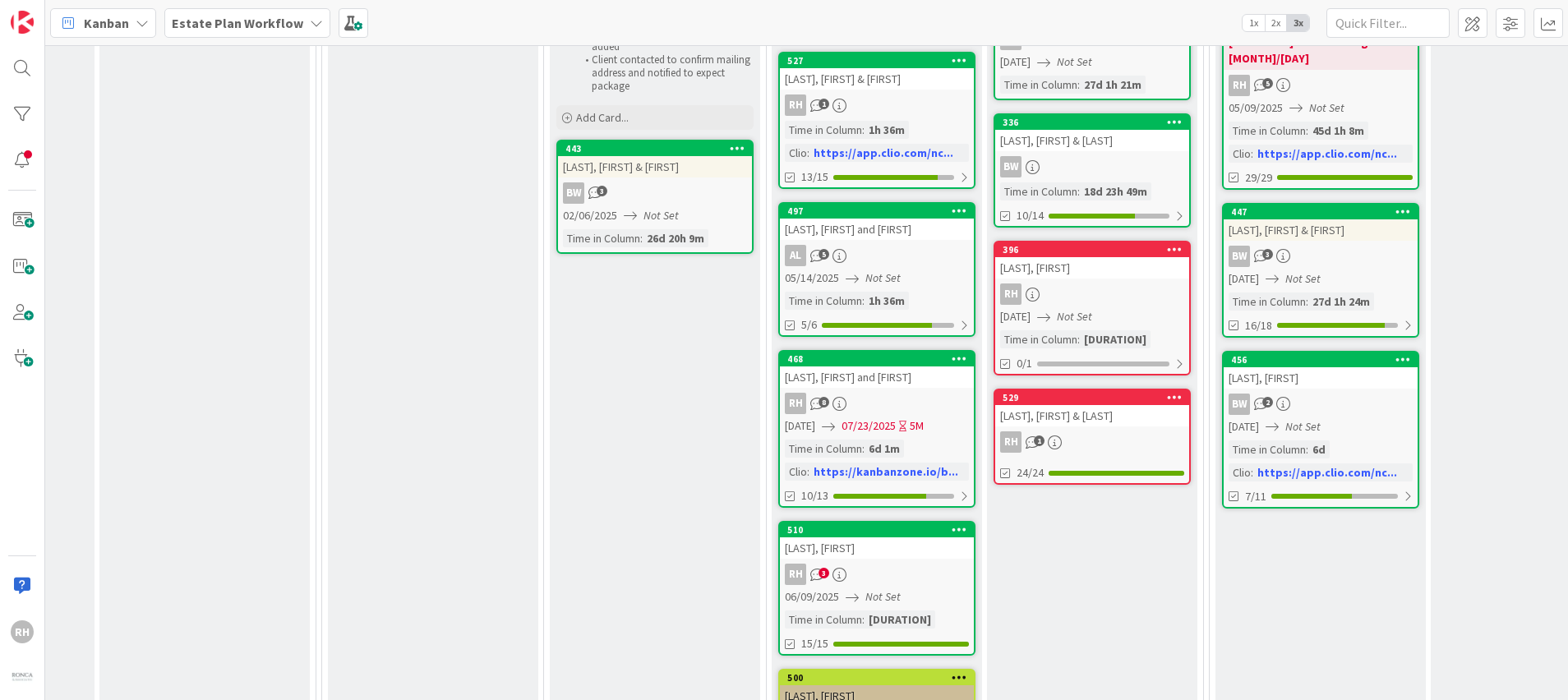 click on "10/13" at bounding box center [877, 495] 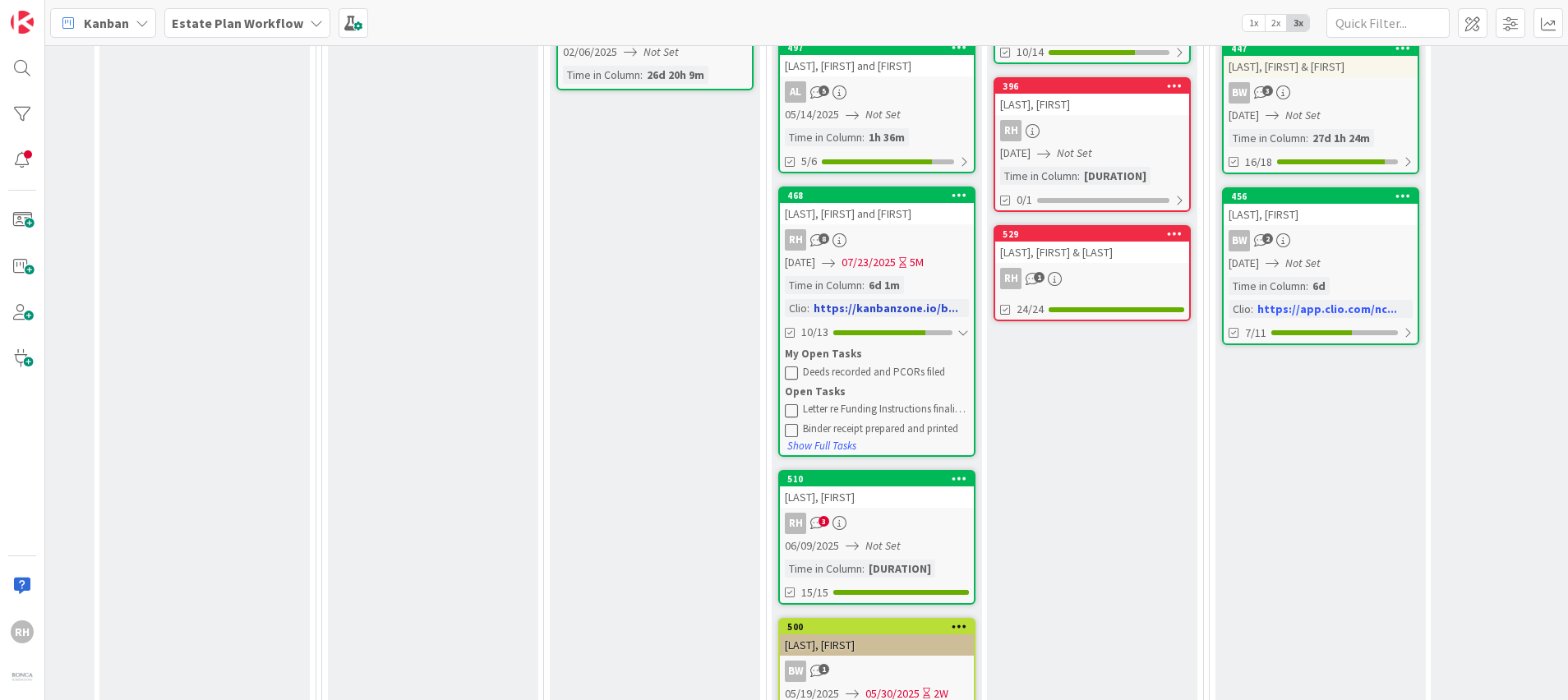 scroll, scrollTop: 815, scrollLeft: 1955, axis: both 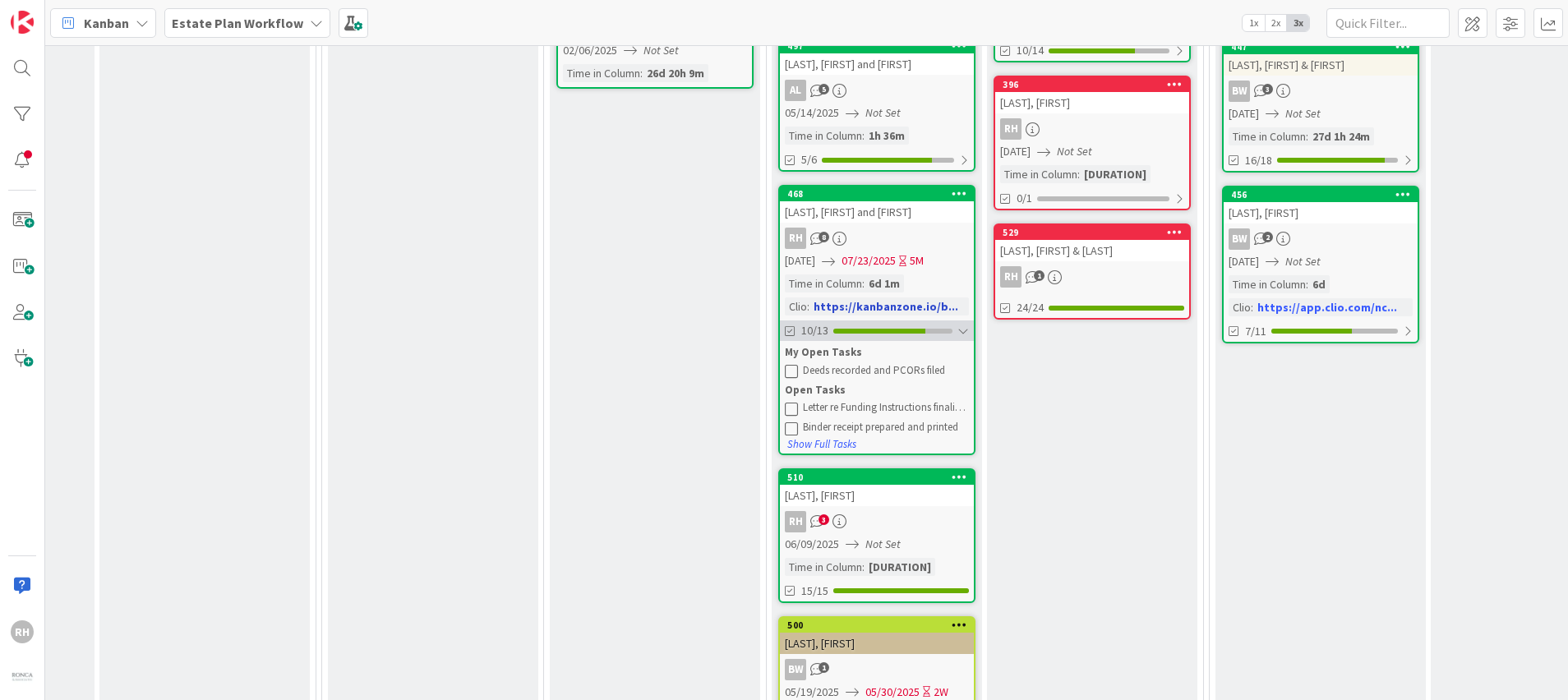 click at bounding box center (963, 331) 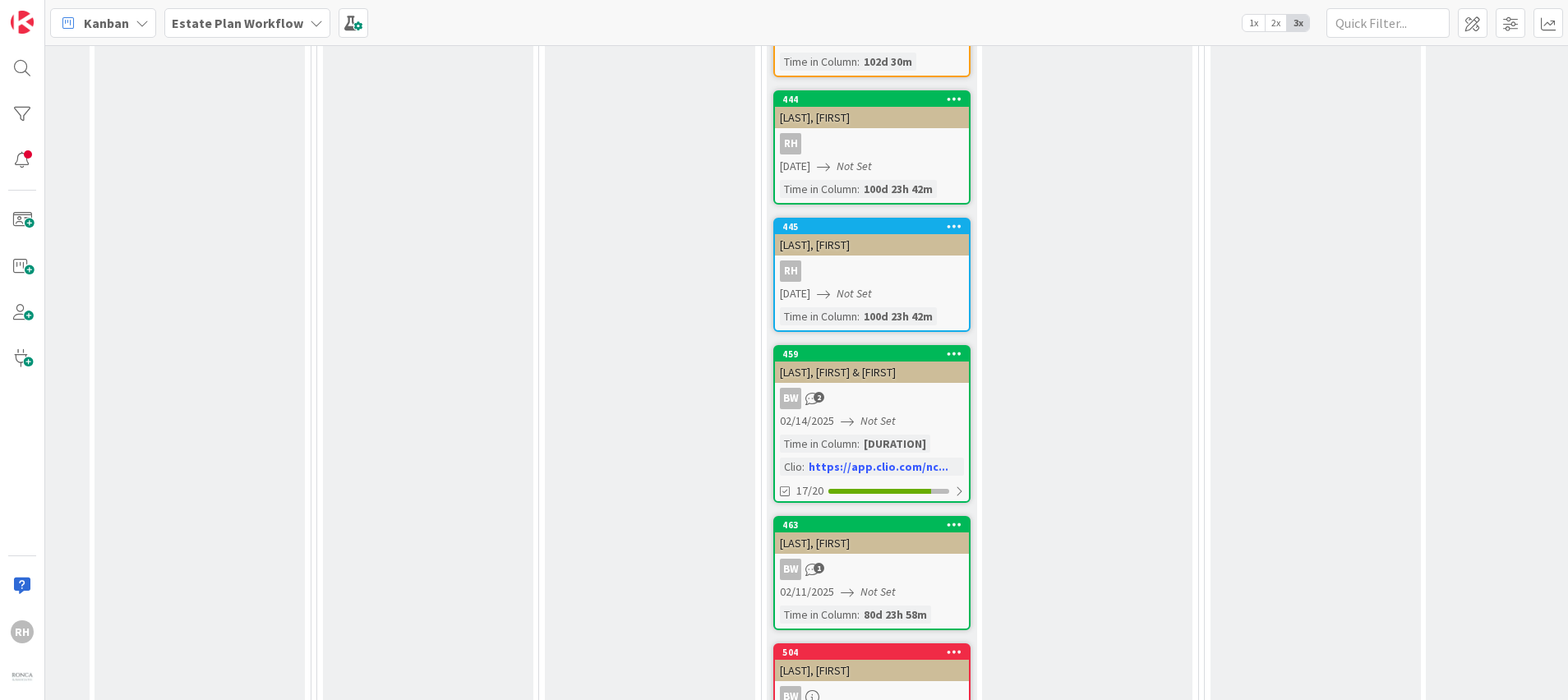scroll, scrollTop: 1781, scrollLeft: 1960, axis: both 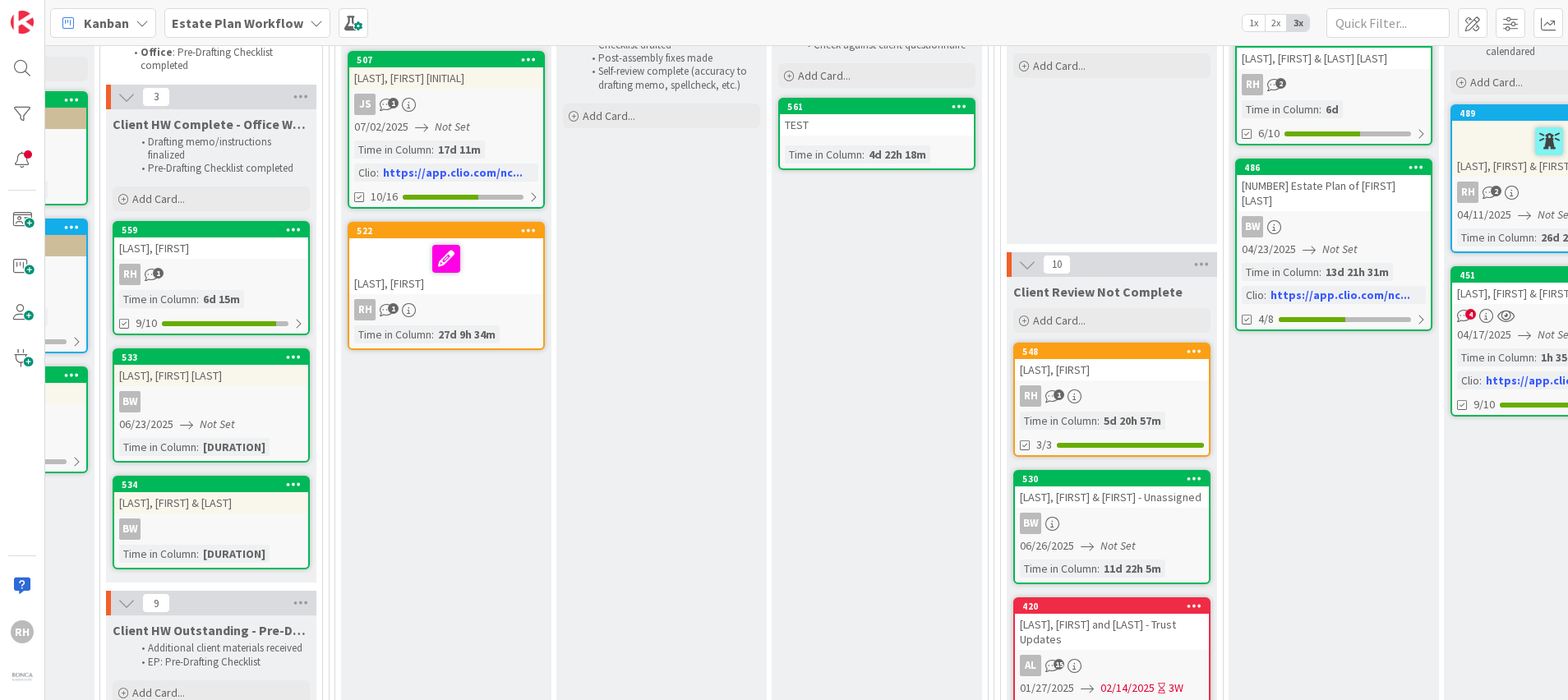 drag, startPoint x: 1097, startPoint y: 514, endPoint x: 1041, endPoint y: 503, distance: 57.070132 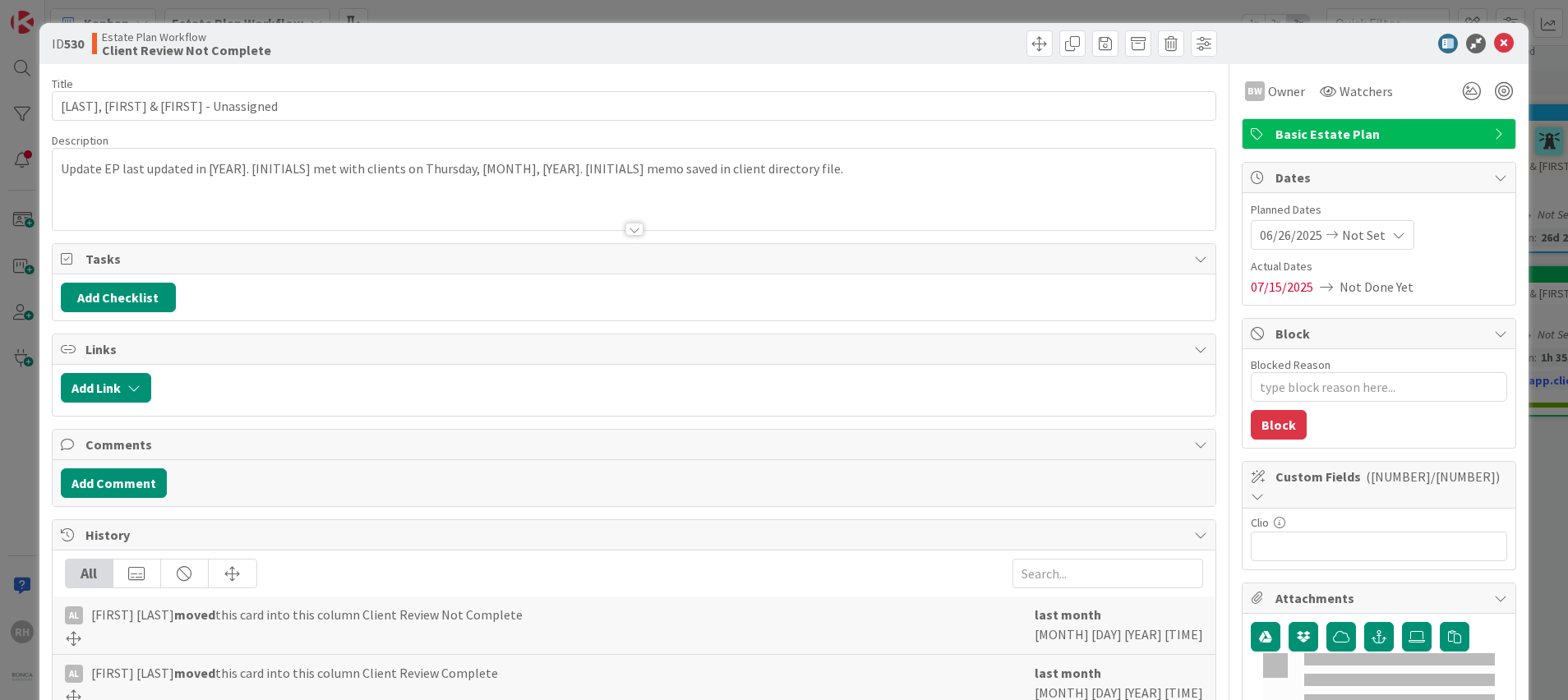 type on "x" 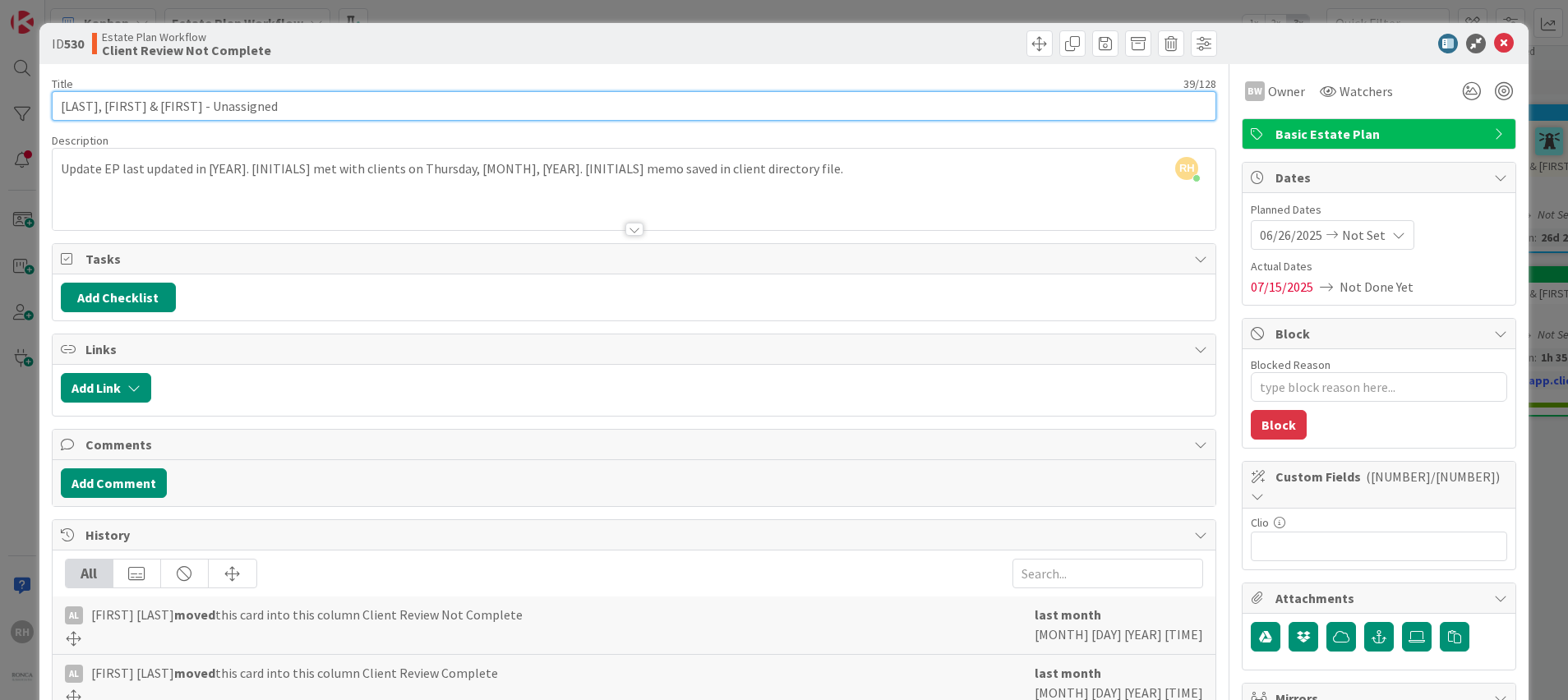 click on "[LAST], [FIRST] & [FIRST] - Unassigned" at bounding box center [634, 106] 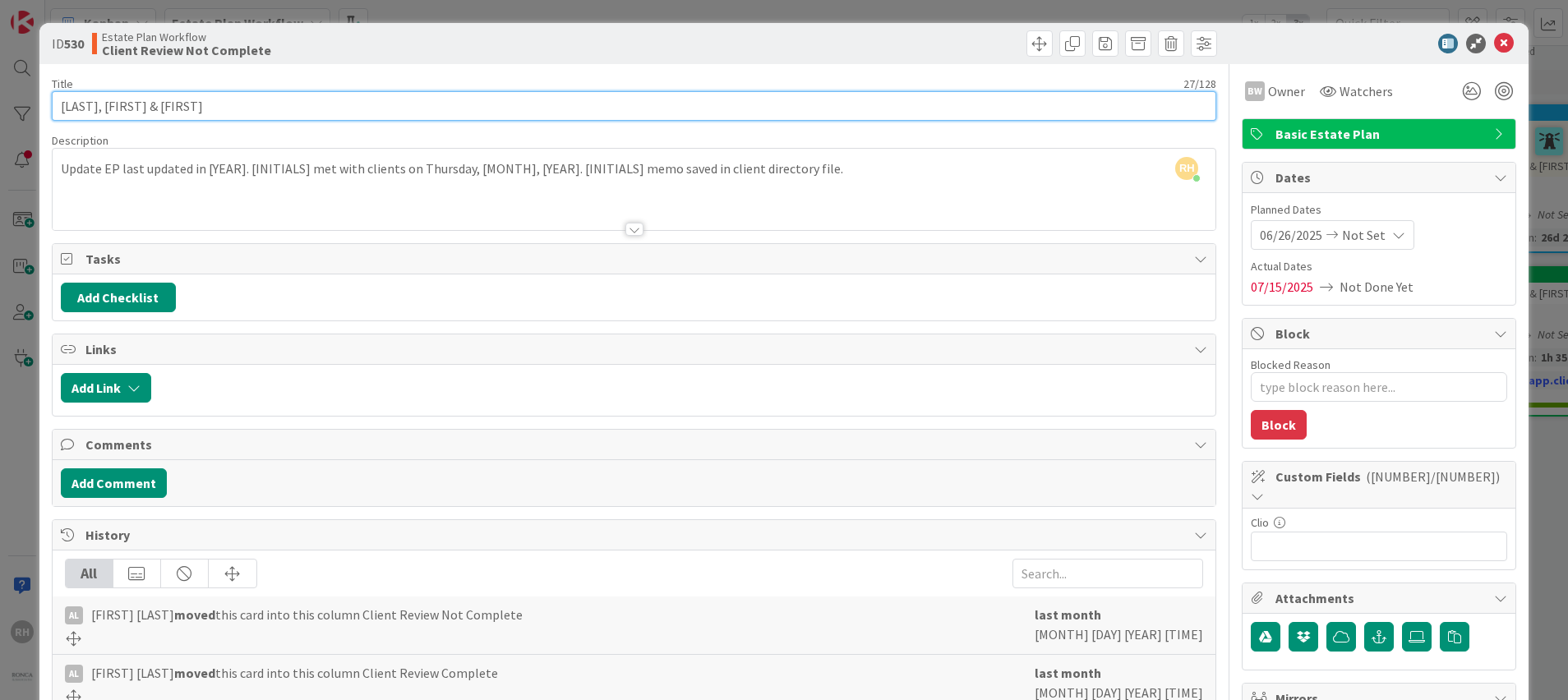type on "[LAST], [FIRST] & [FIRST]" 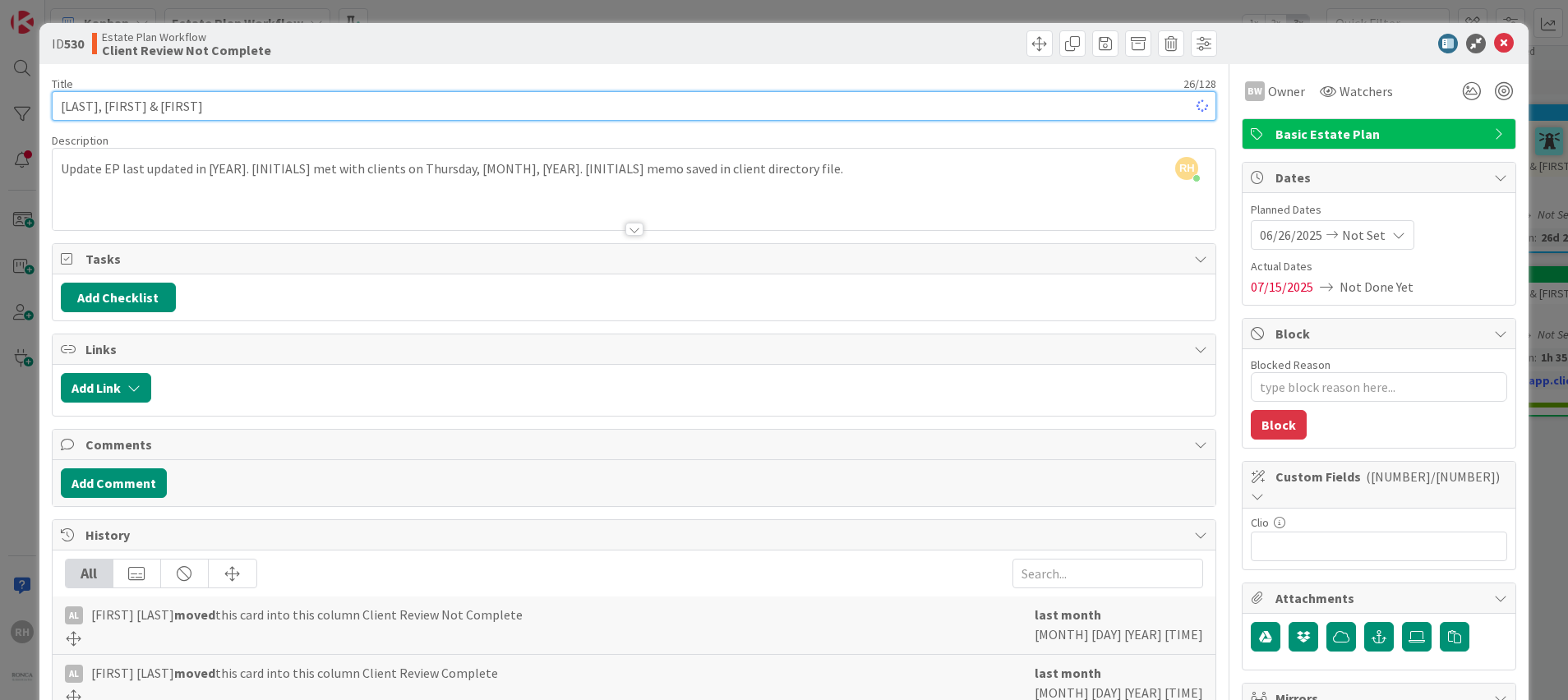 type on "x" 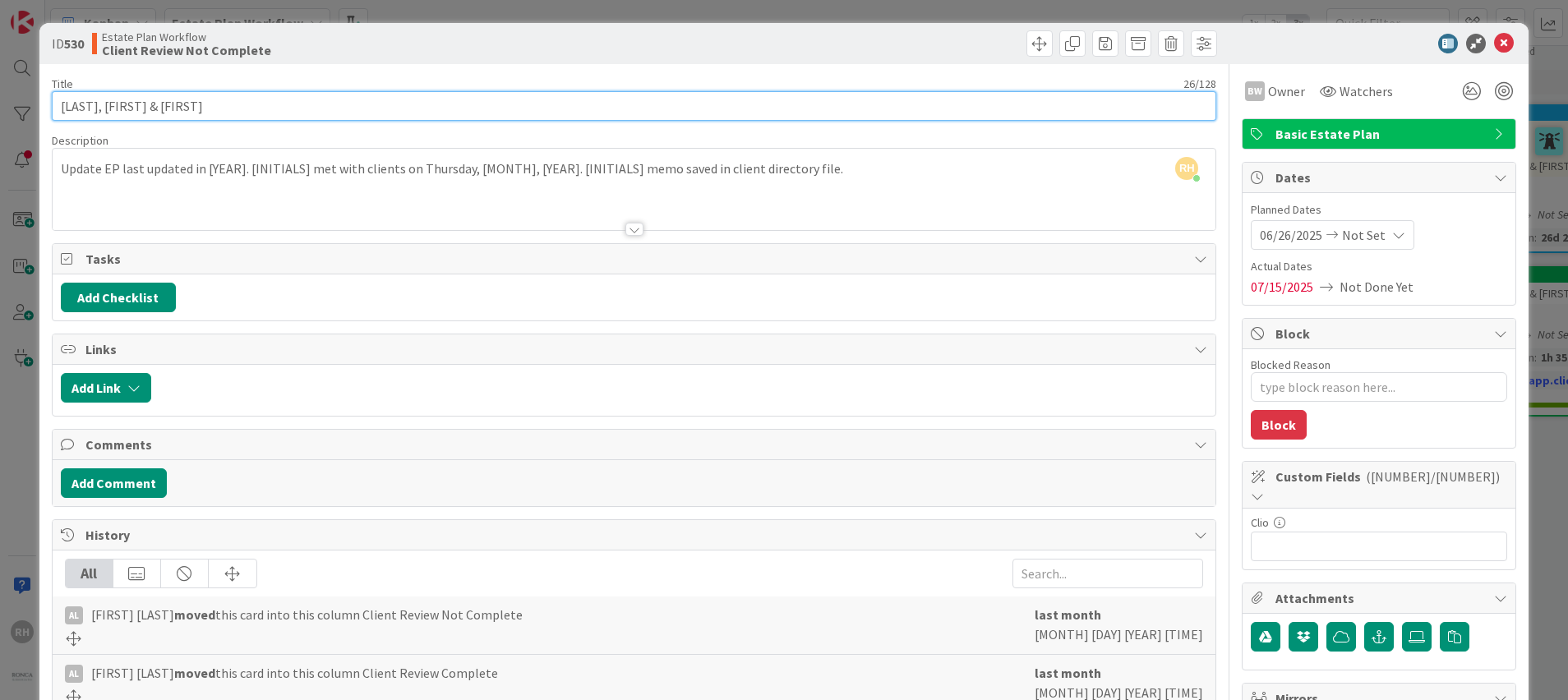 type on "[LAST], [FIRST] & [FIRST]" 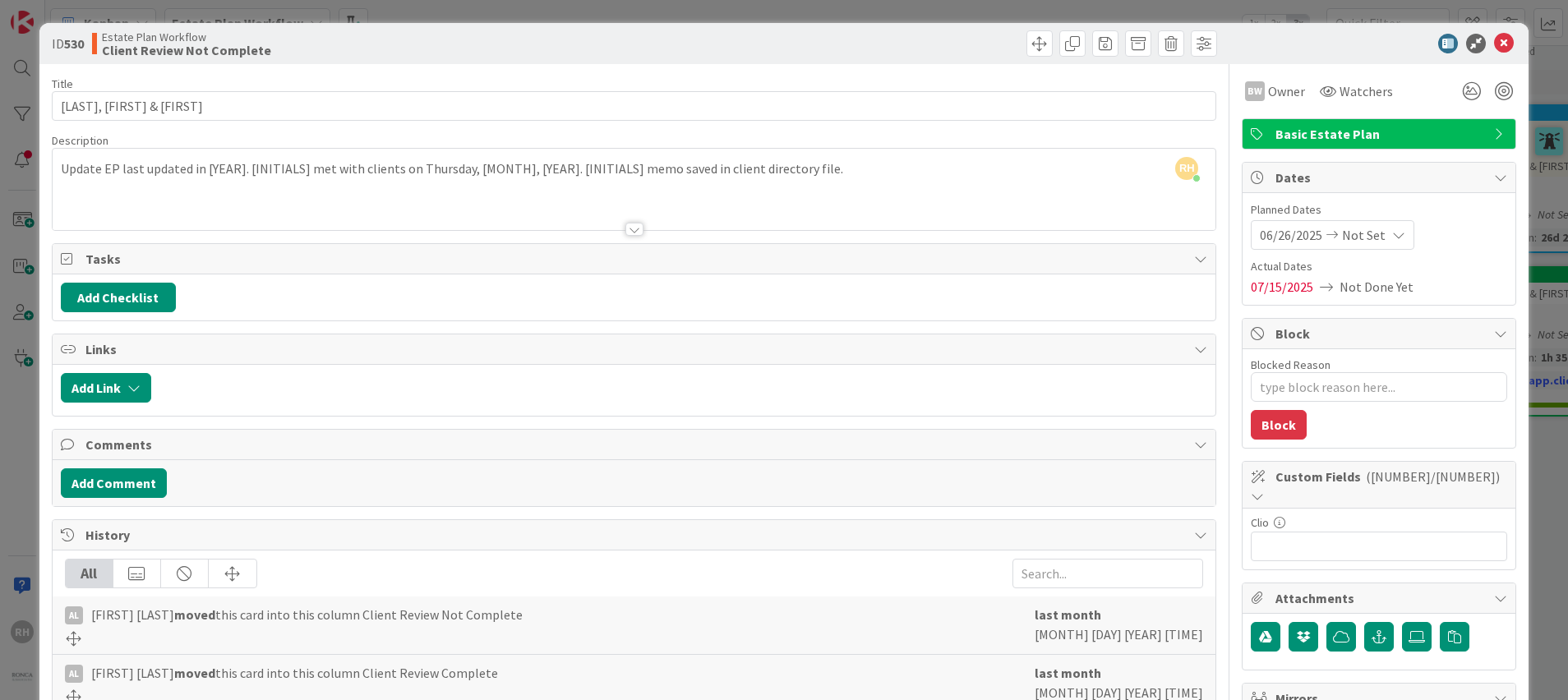click on "Title [NUMBER] / [NUMBER] [LAST], [FIRST] & [FIRST] Description [INITIALS]   [FIRST] [LAST] just joined Update EP last updated in [YEAR]. [INITIALS] met with clients on Thursday, [MONTH], [YEAR]. [INITIALS] memo saved in client directory file." at bounding box center [634, 615] 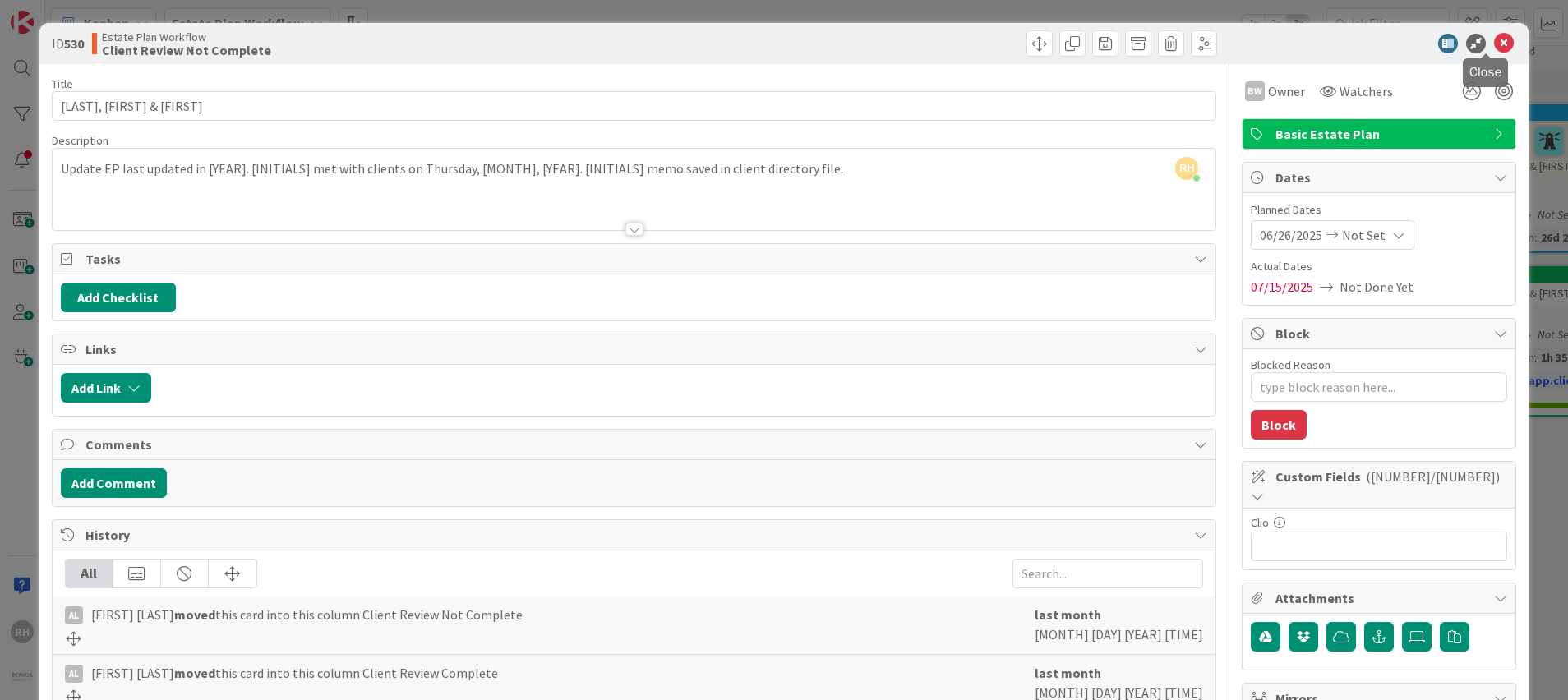 click at bounding box center (1504, 44) 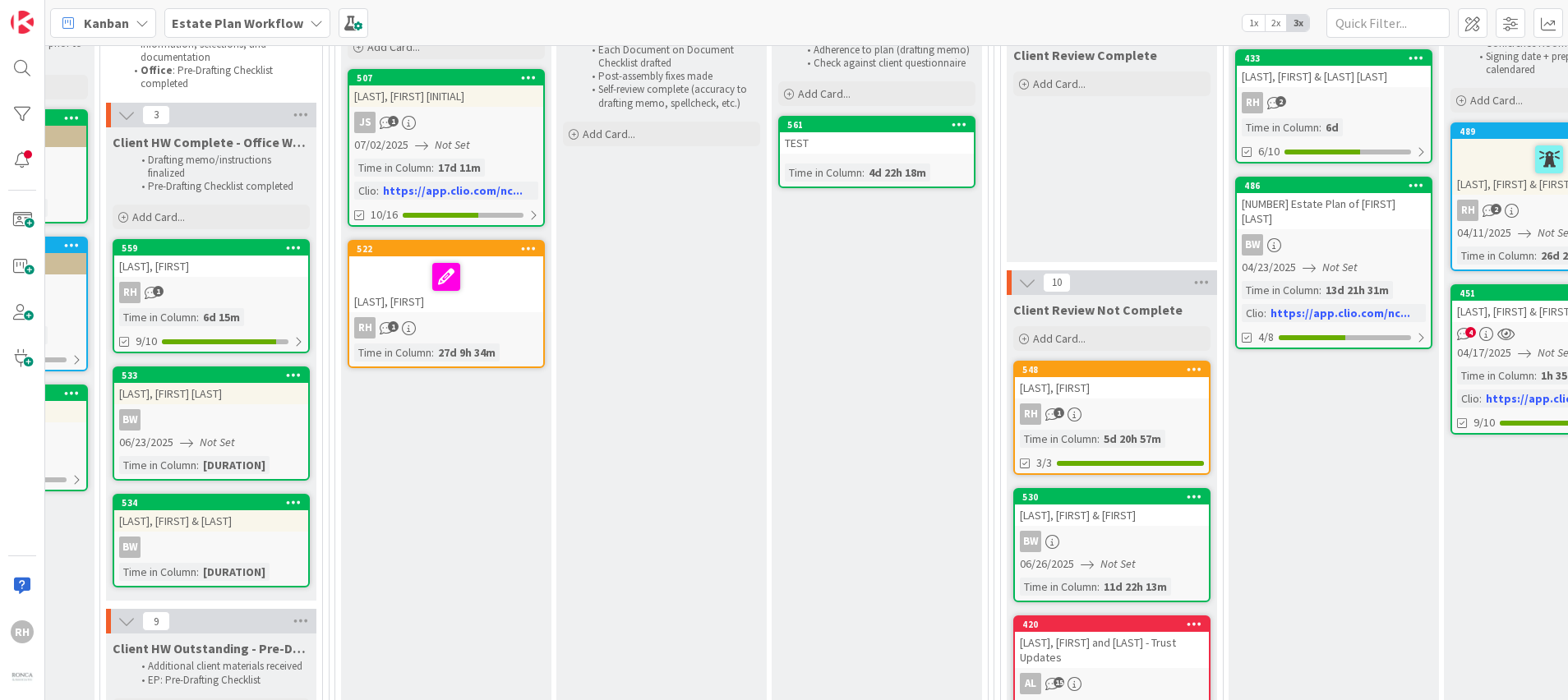 scroll, scrollTop: 222, scrollLeft: 611, axis: both 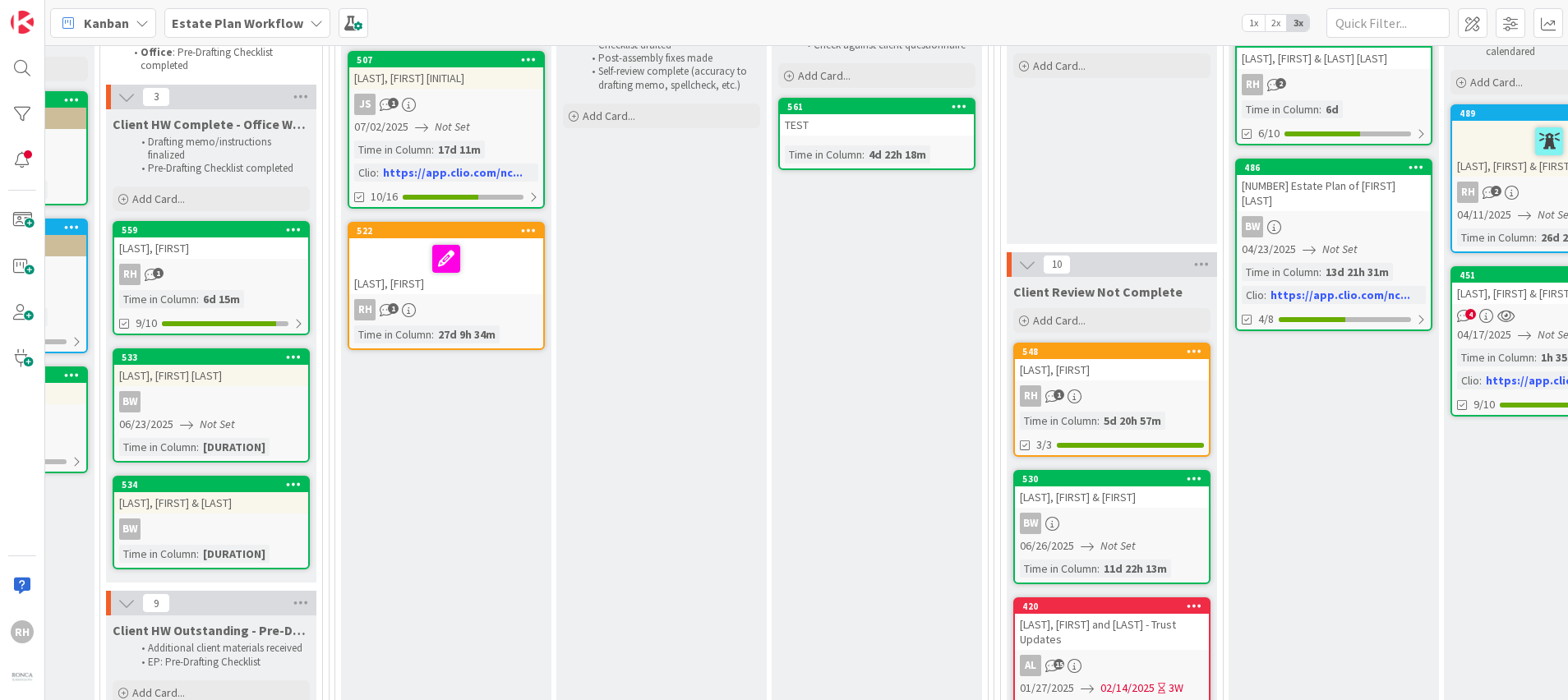 click on "Estate Plan Workflow" at bounding box center [238, 23] 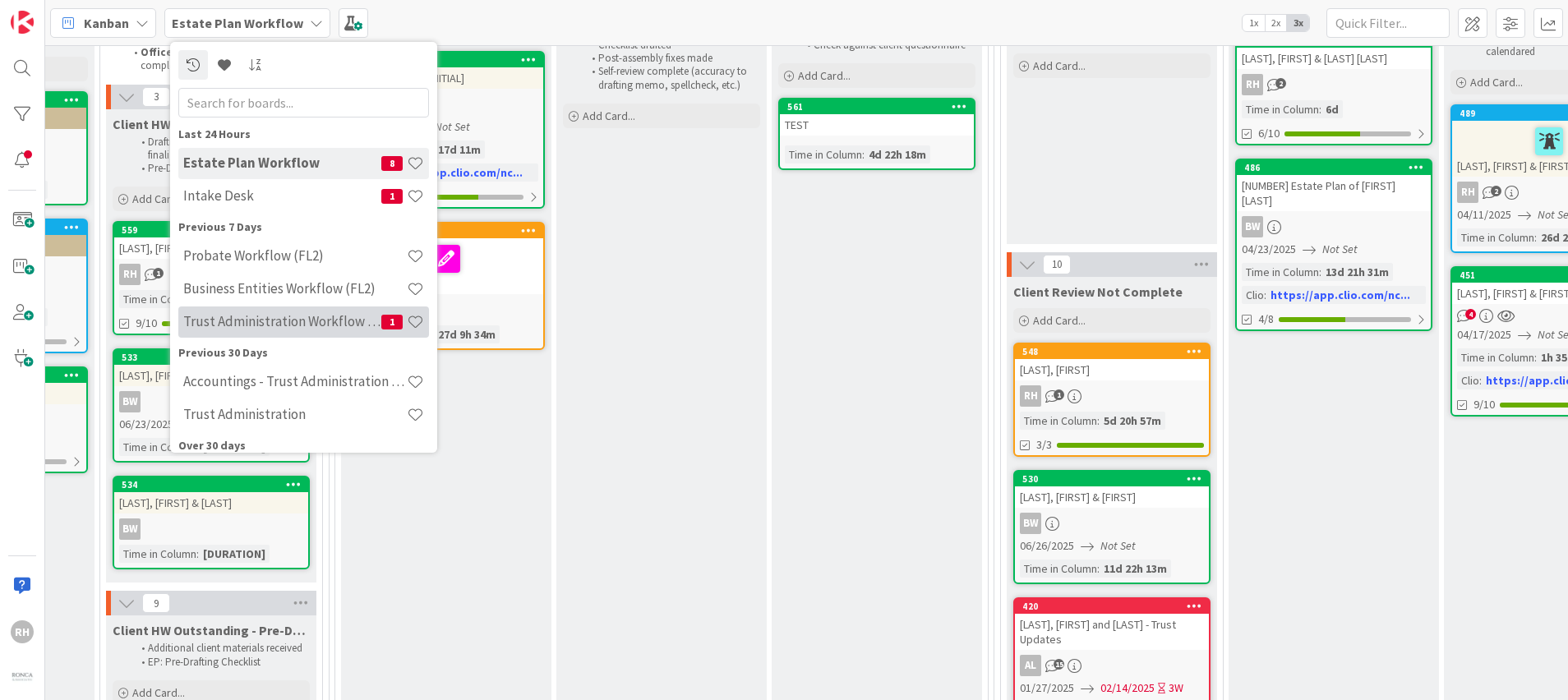 click on "Trust Administration Workflow (FL2)" at bounding box center [282, 321] 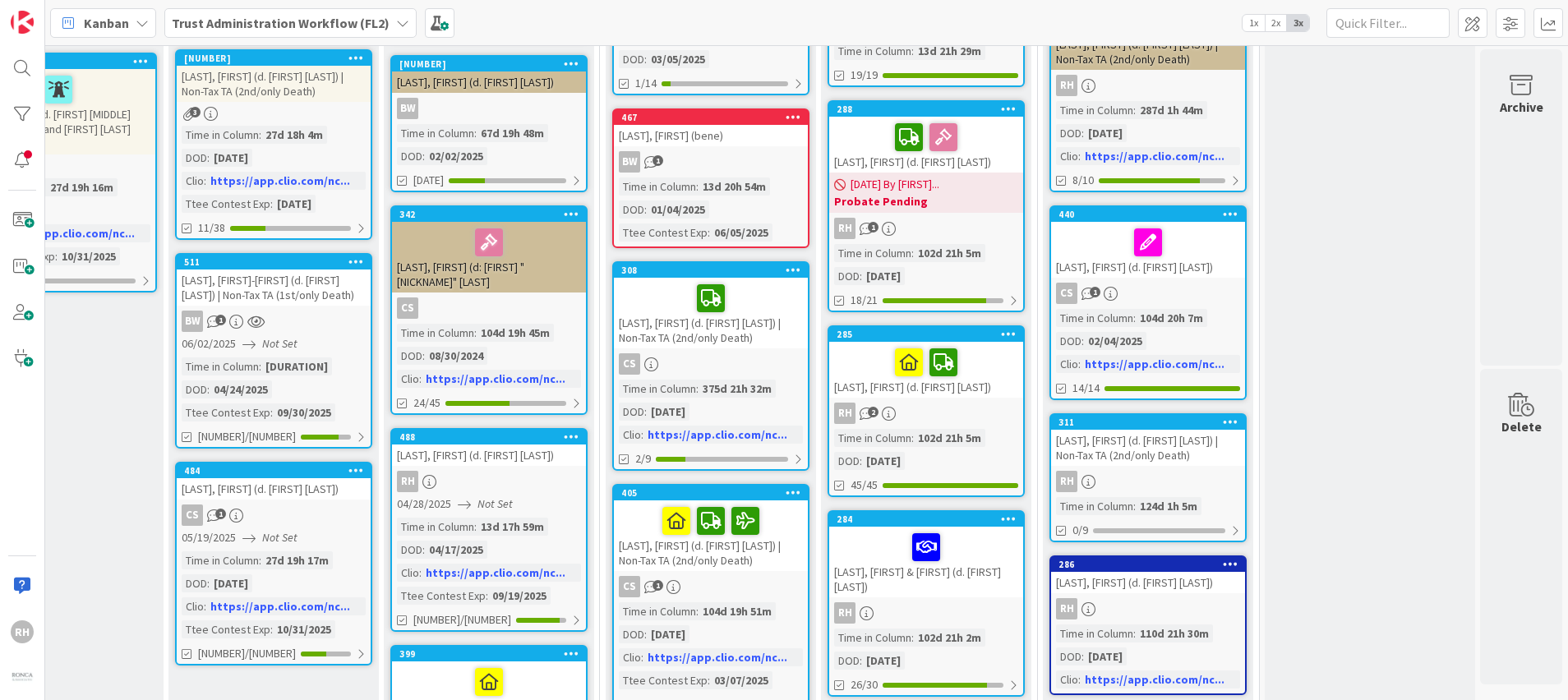scroll, scrollTop: 329, scrollLeft: 769, axis: both 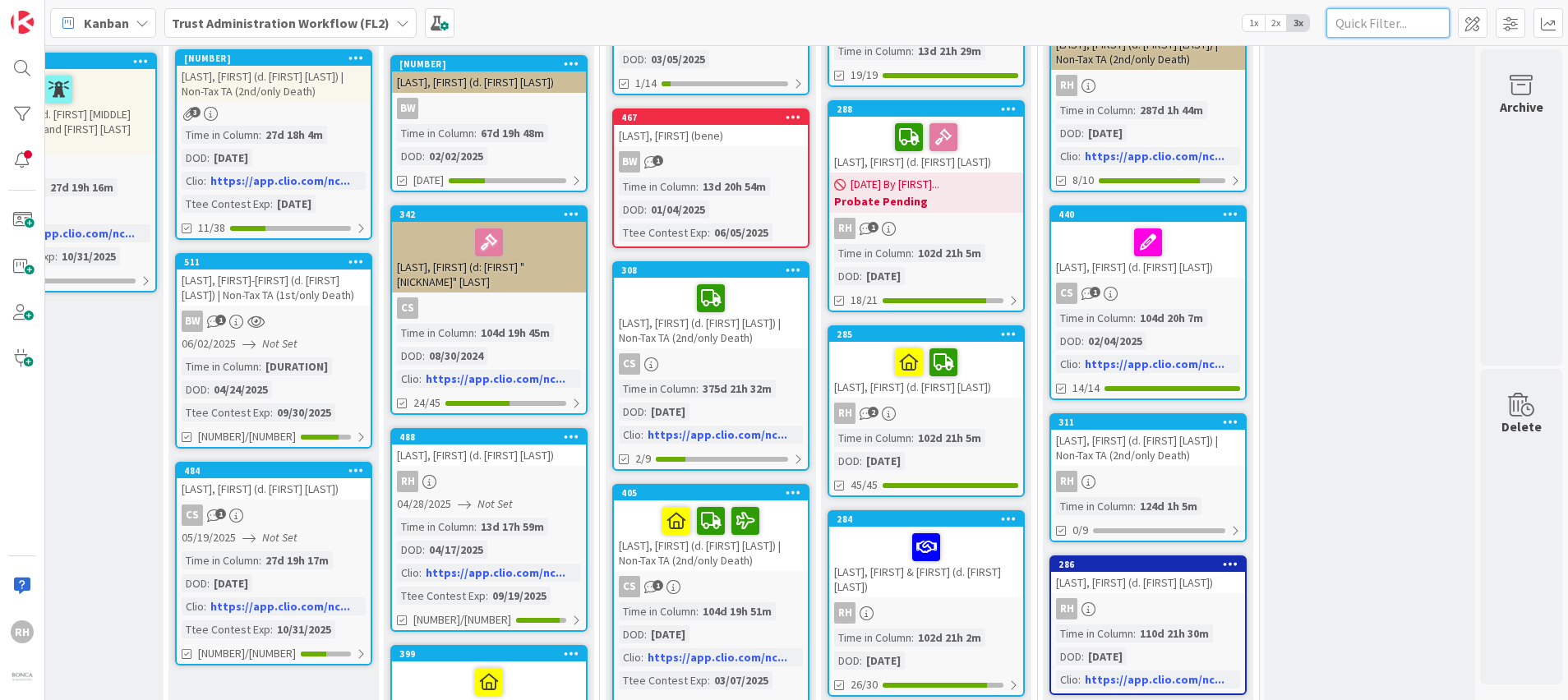 click at bounding box center [1388, 23] 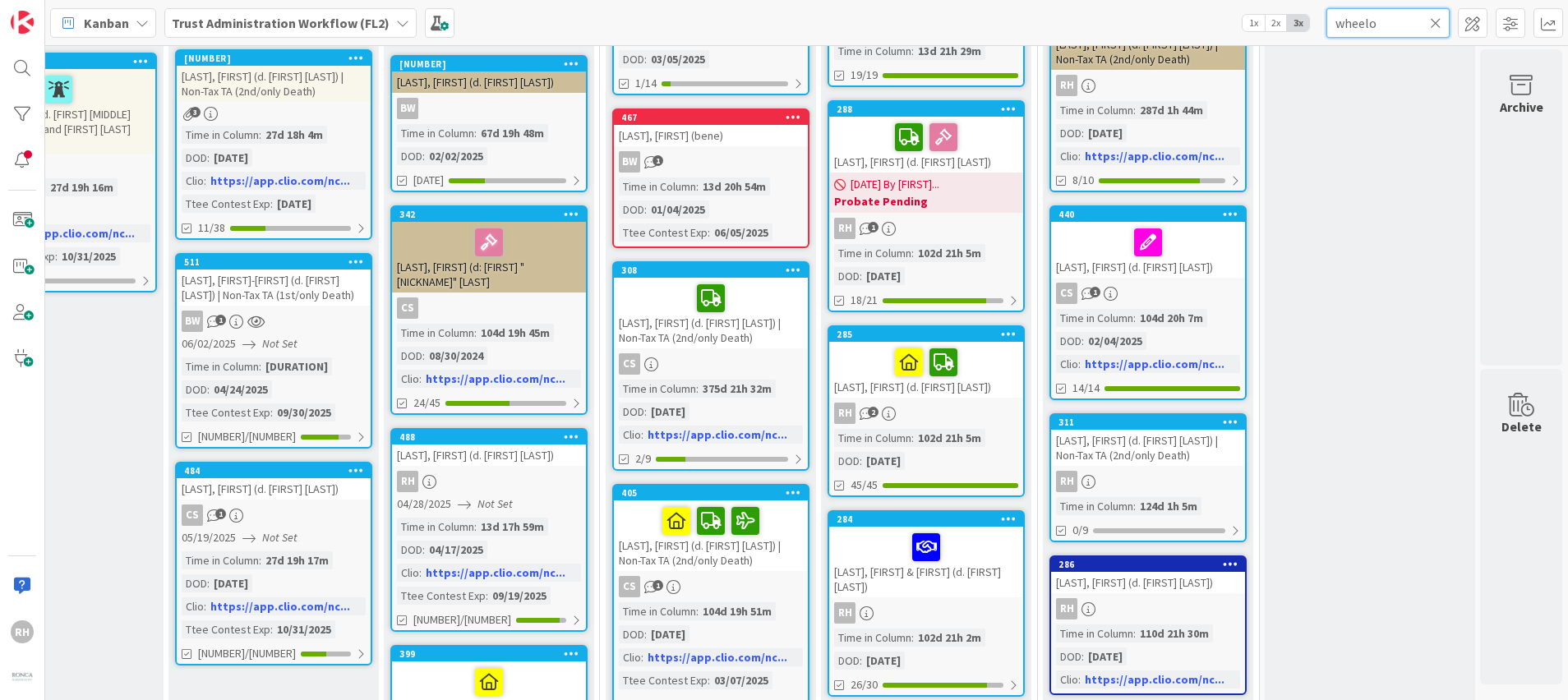 scroll, scrollTop: 12, scrollLeft: 769, axis: both 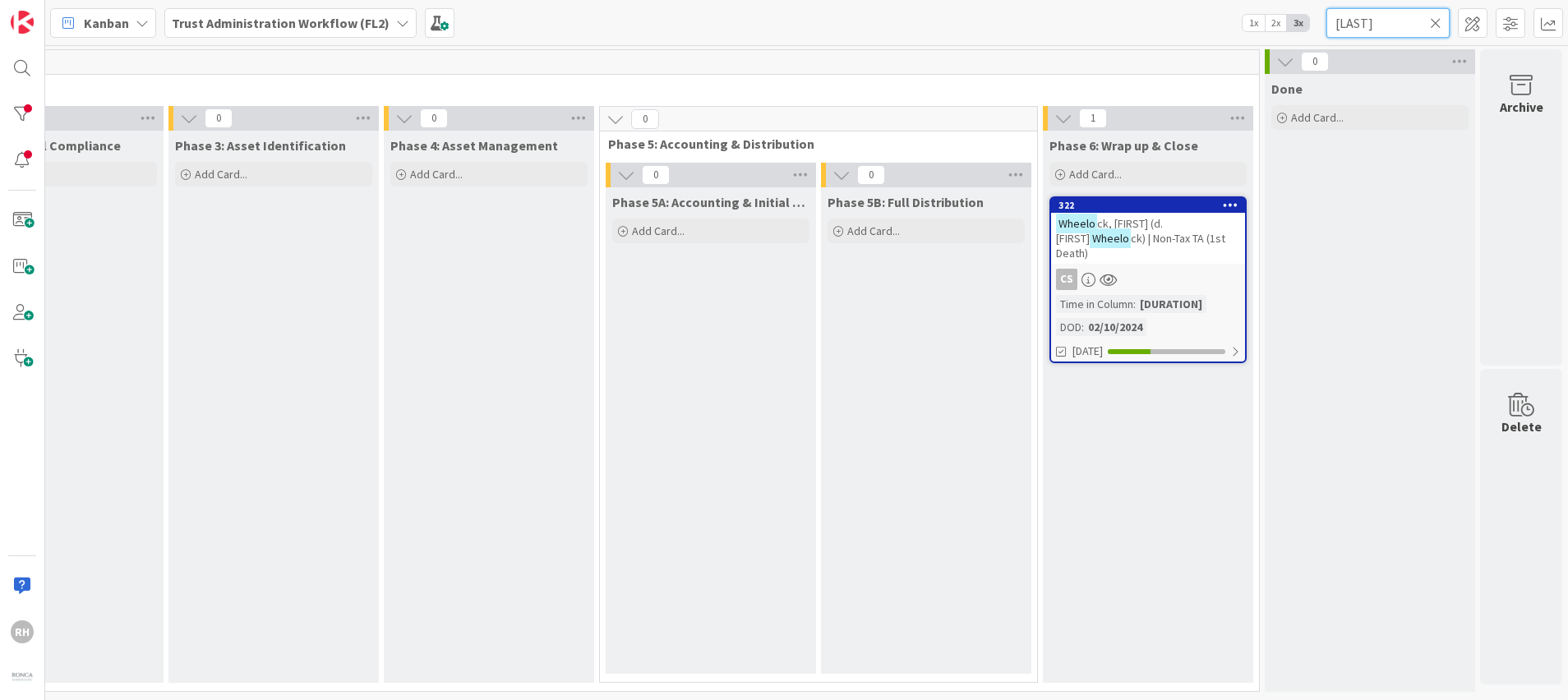 type on "[LAST]" 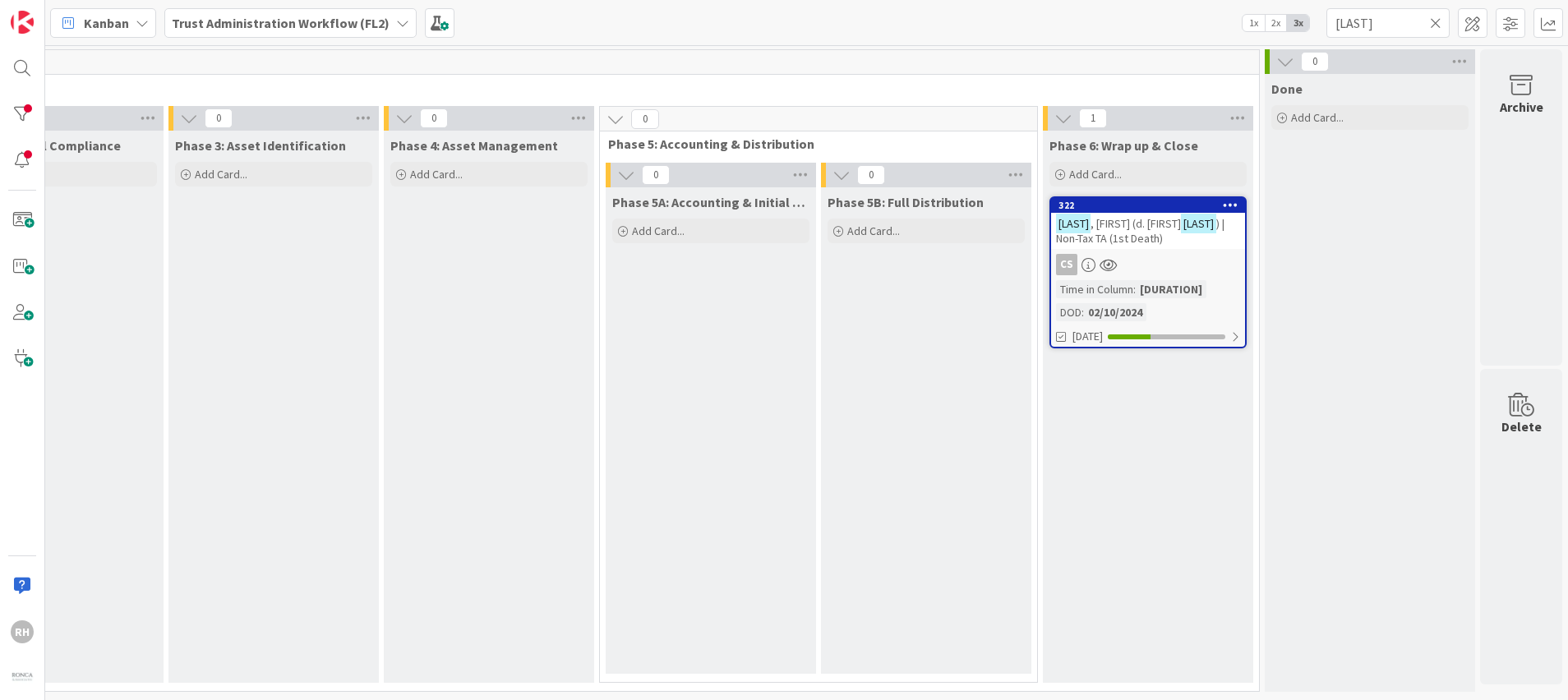 click on ") | Non-Tax TA (1st Death)" at bounding box center (1140, 231) 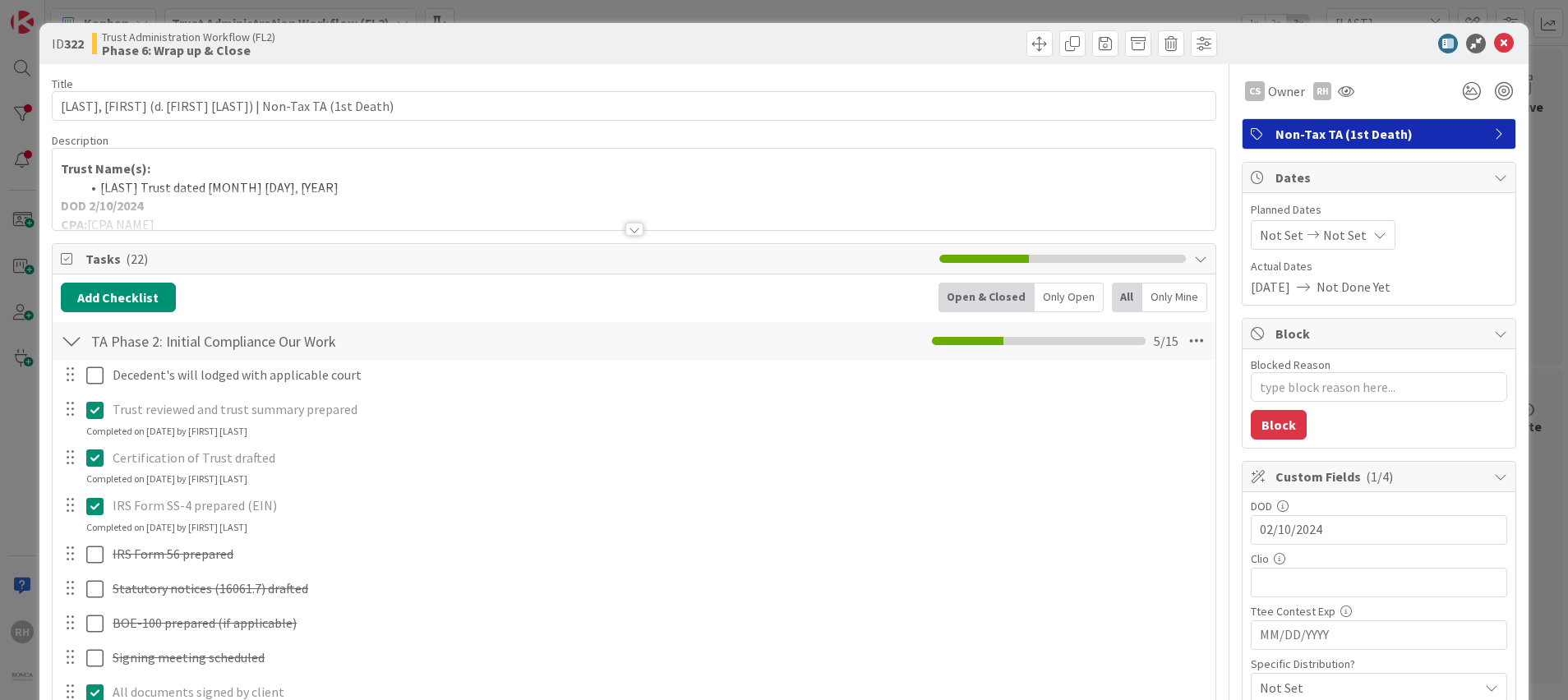 type on "x" 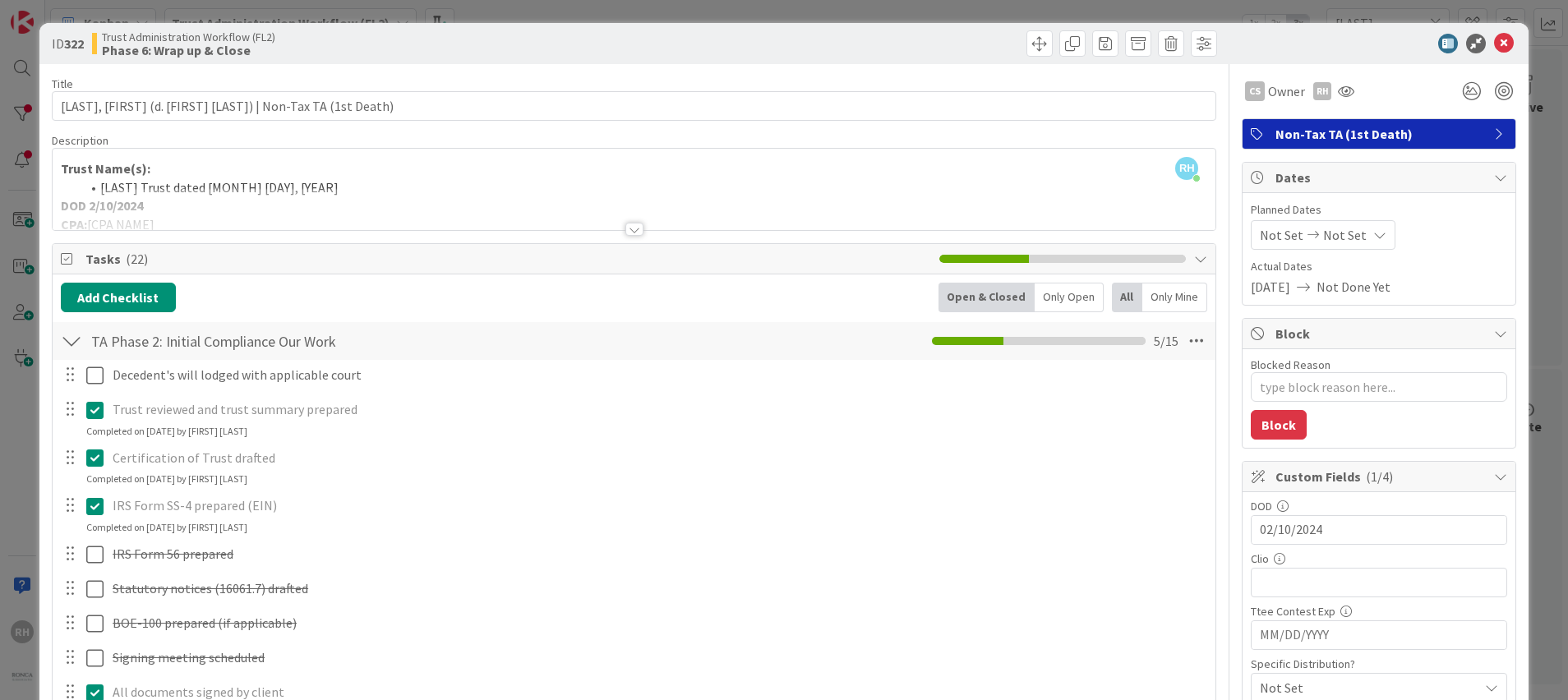 click at bounding box center [634, 209] 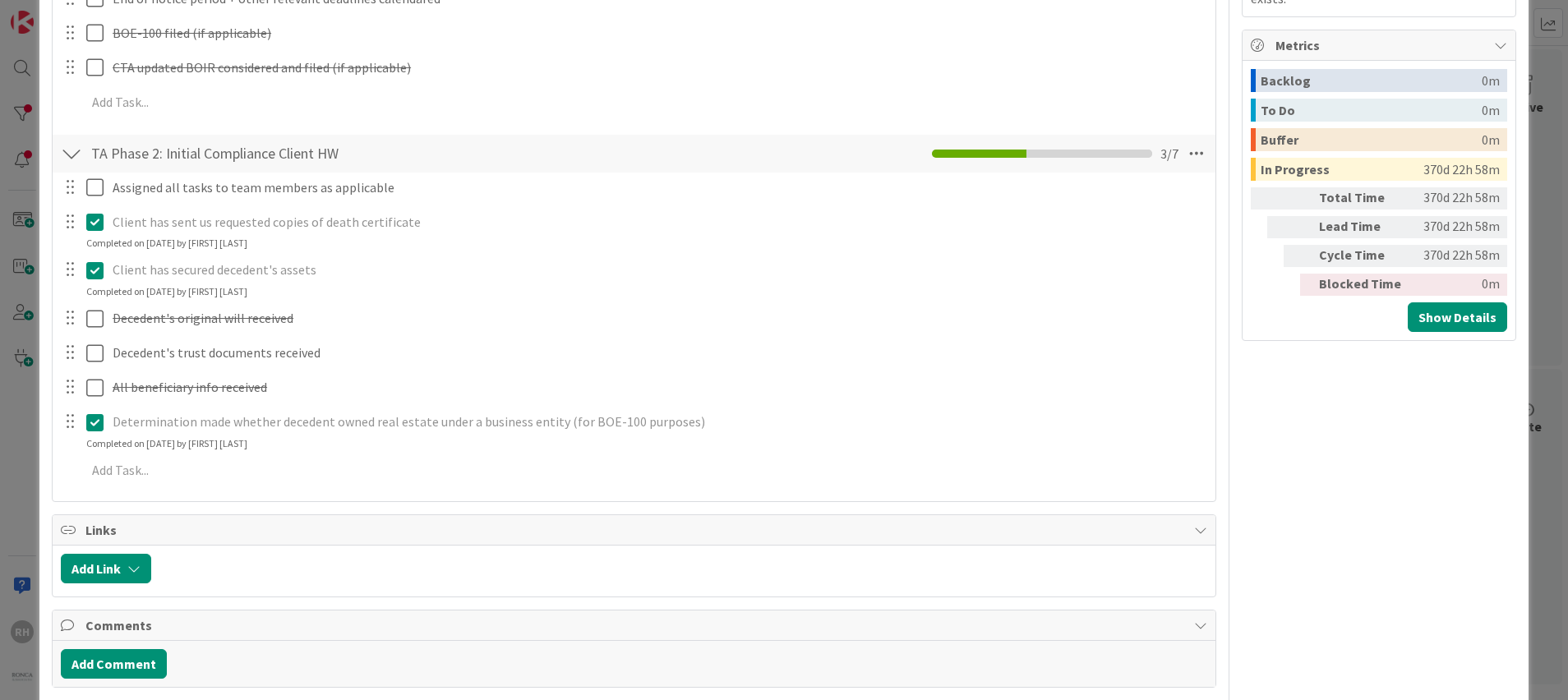 scroll, scrollTop: 813, scrollLeft: 0, axis: vertical 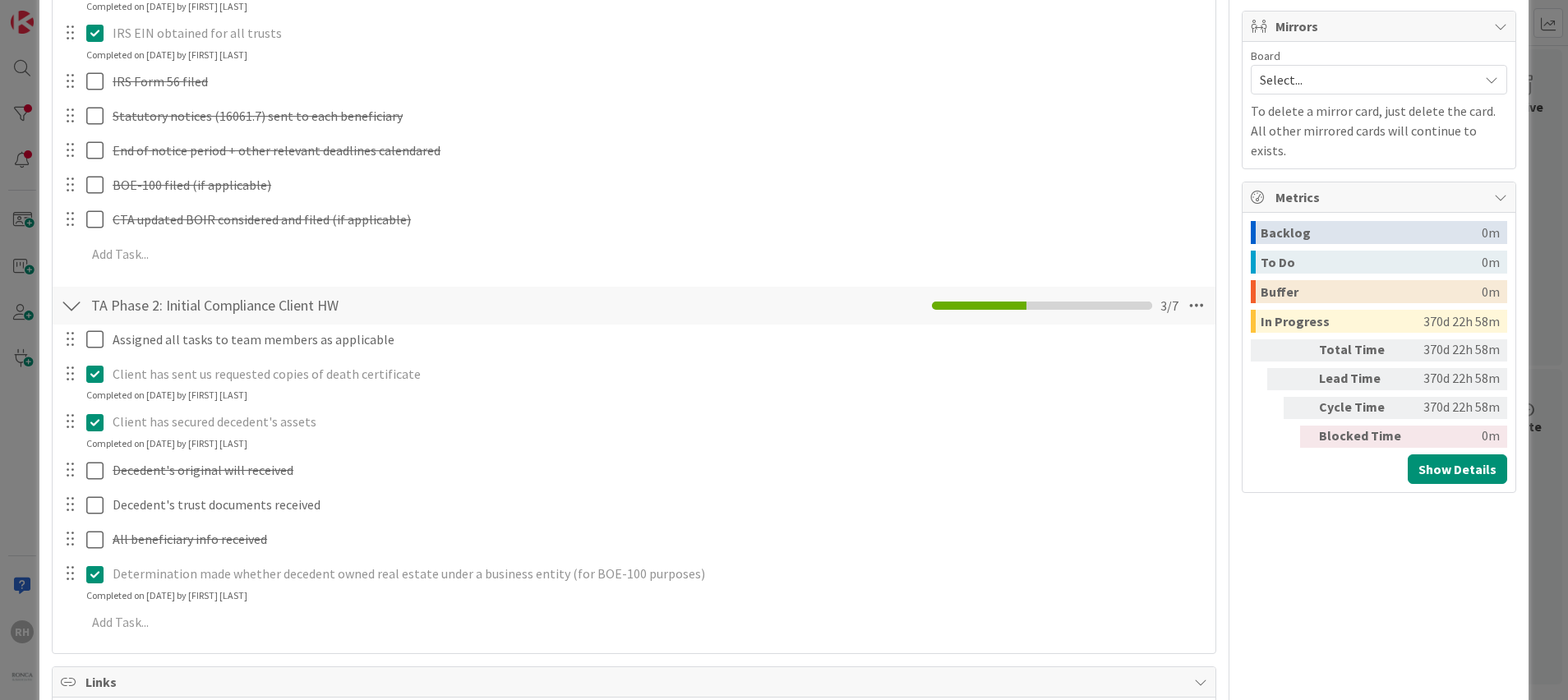 click on "TA Phase 2: Initial Compliance Client HW Checklist Name 40 / 64 TA Phase 2: Initial Compliance Client HW 3 / 7" at bounding box center [634, 306] 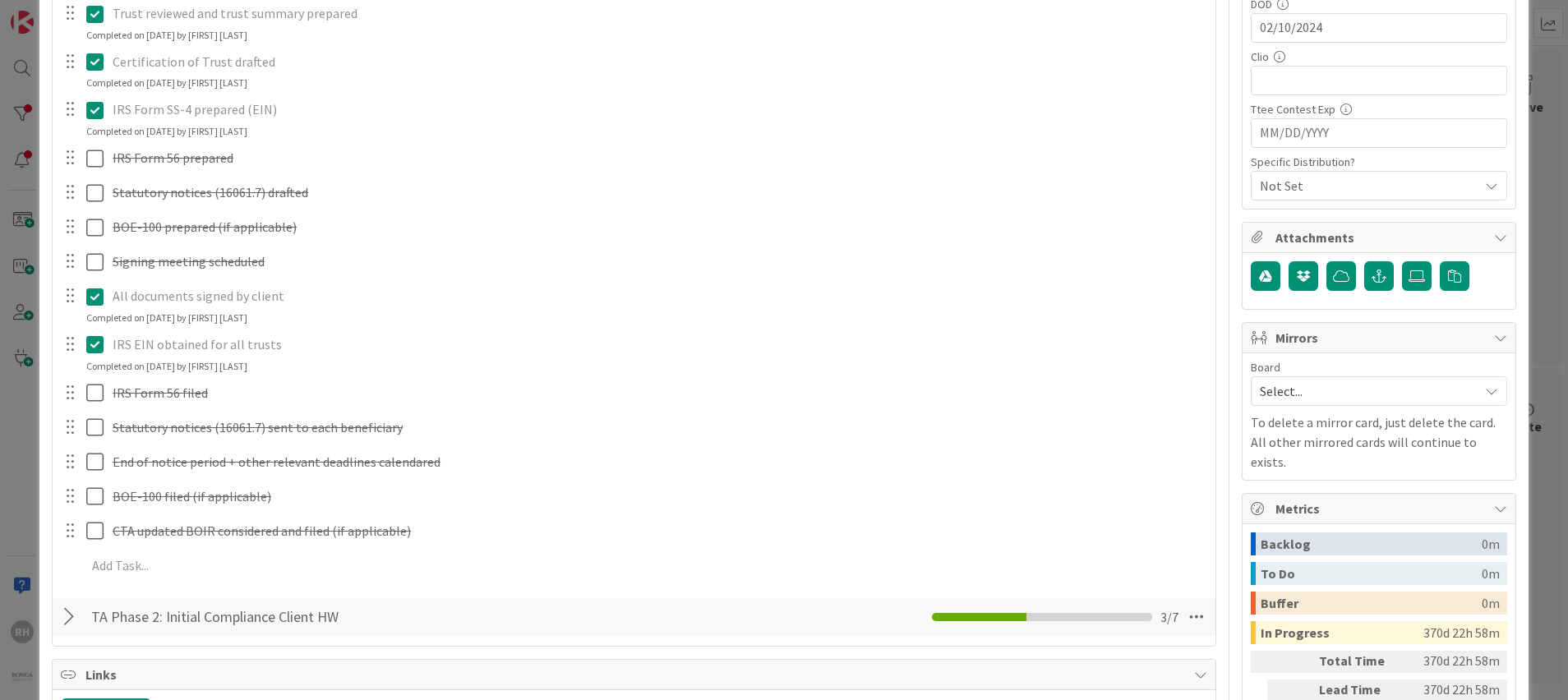 scroll, scrollTop: 0, scrollLeft: 0, axis: both 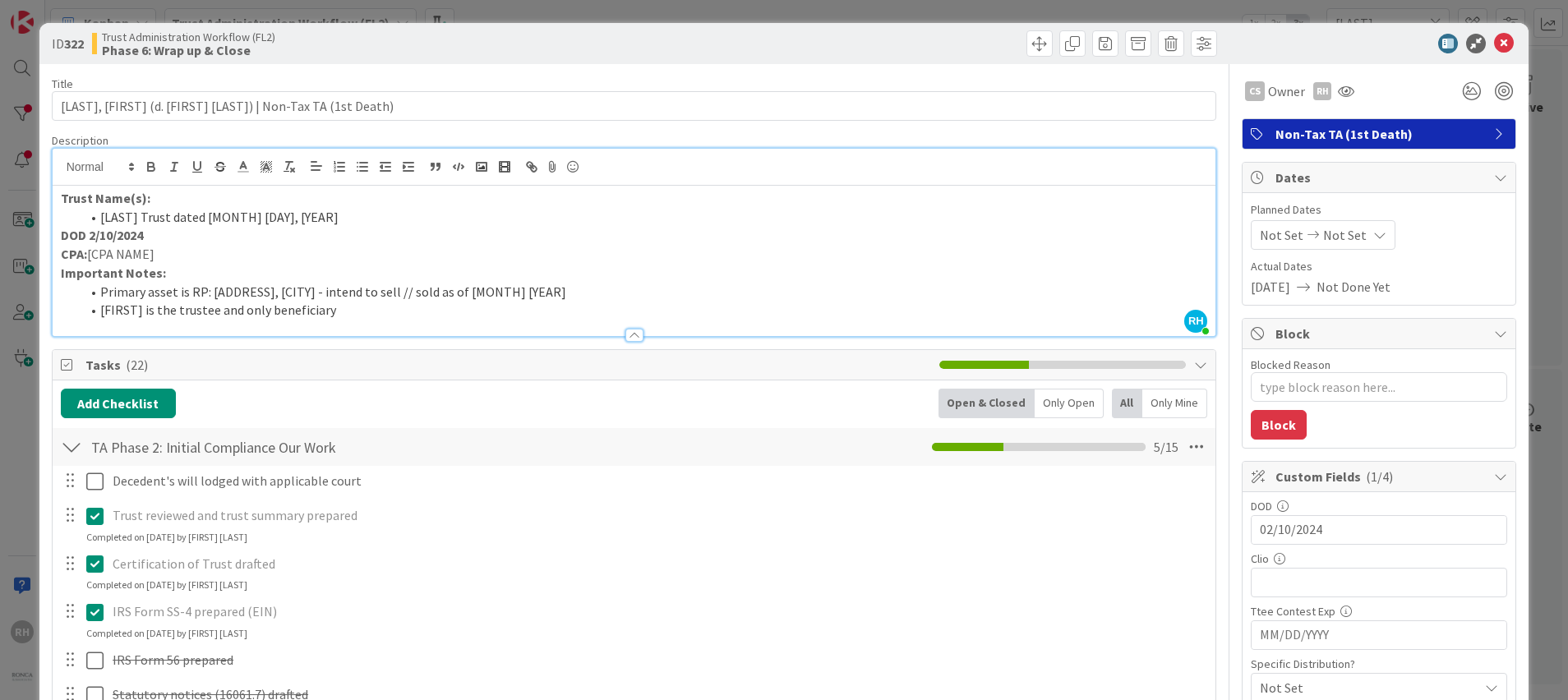 click at bounding box center (71, 447) 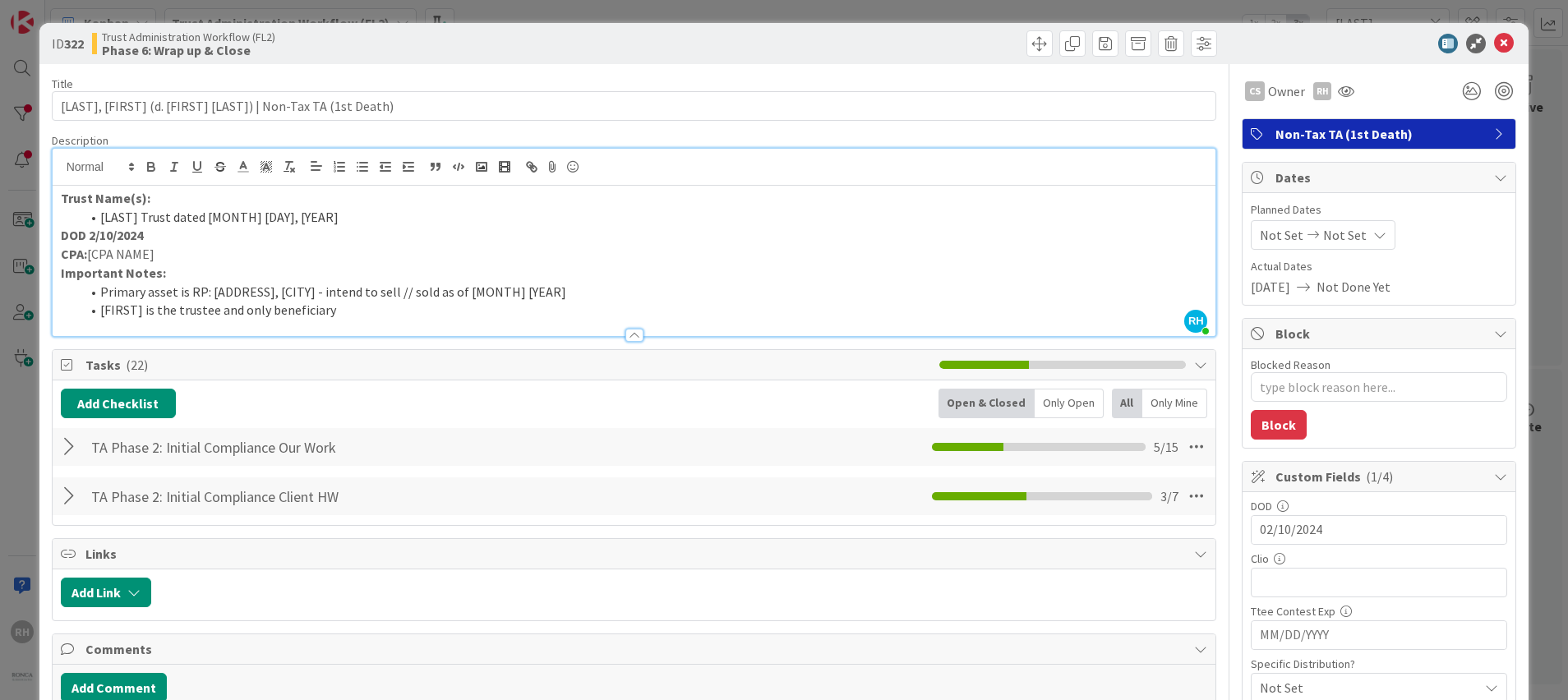 click on "Primary asset is RP: [ADDRESS], [CITY] - intend to sell // sold as of [MONTH] [YEAR]" at bounding box center [644, 292] 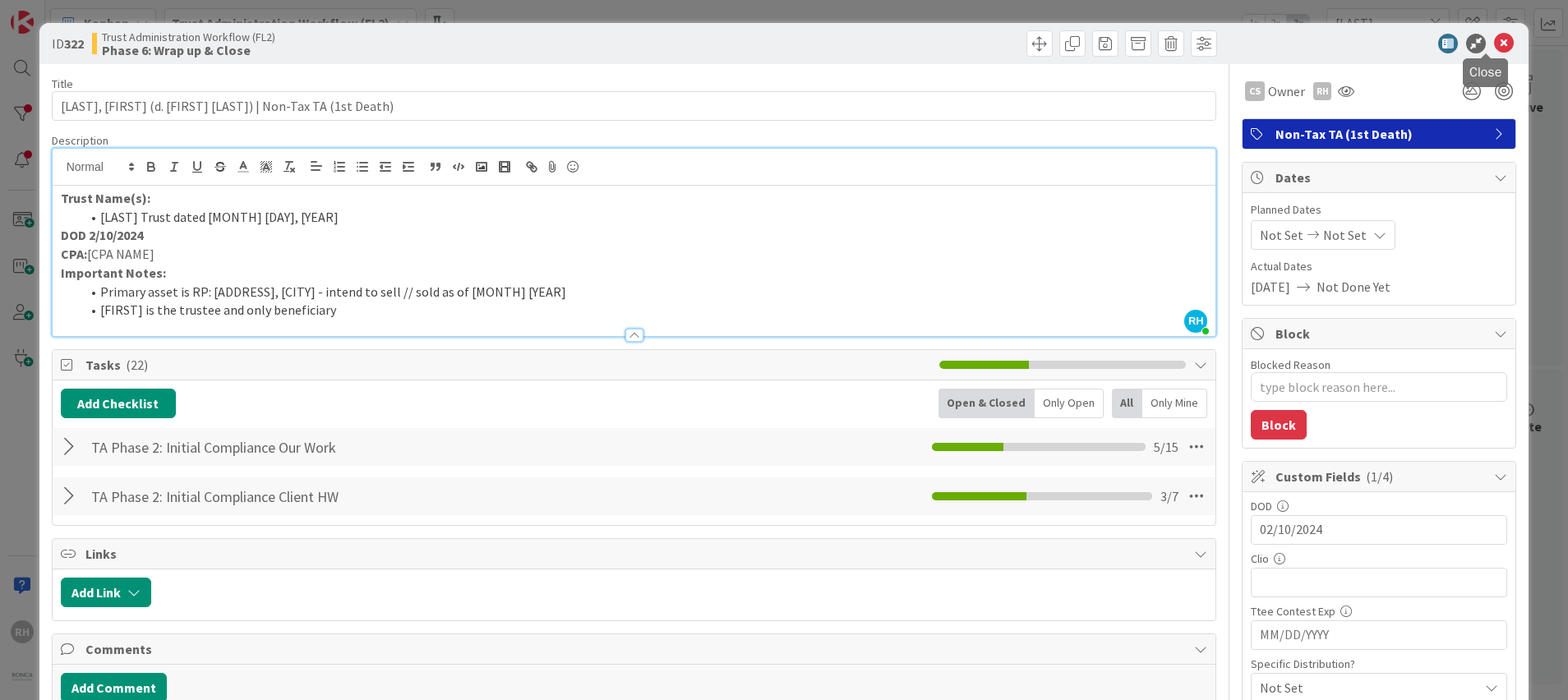 click at bounding box center (1504, 44) 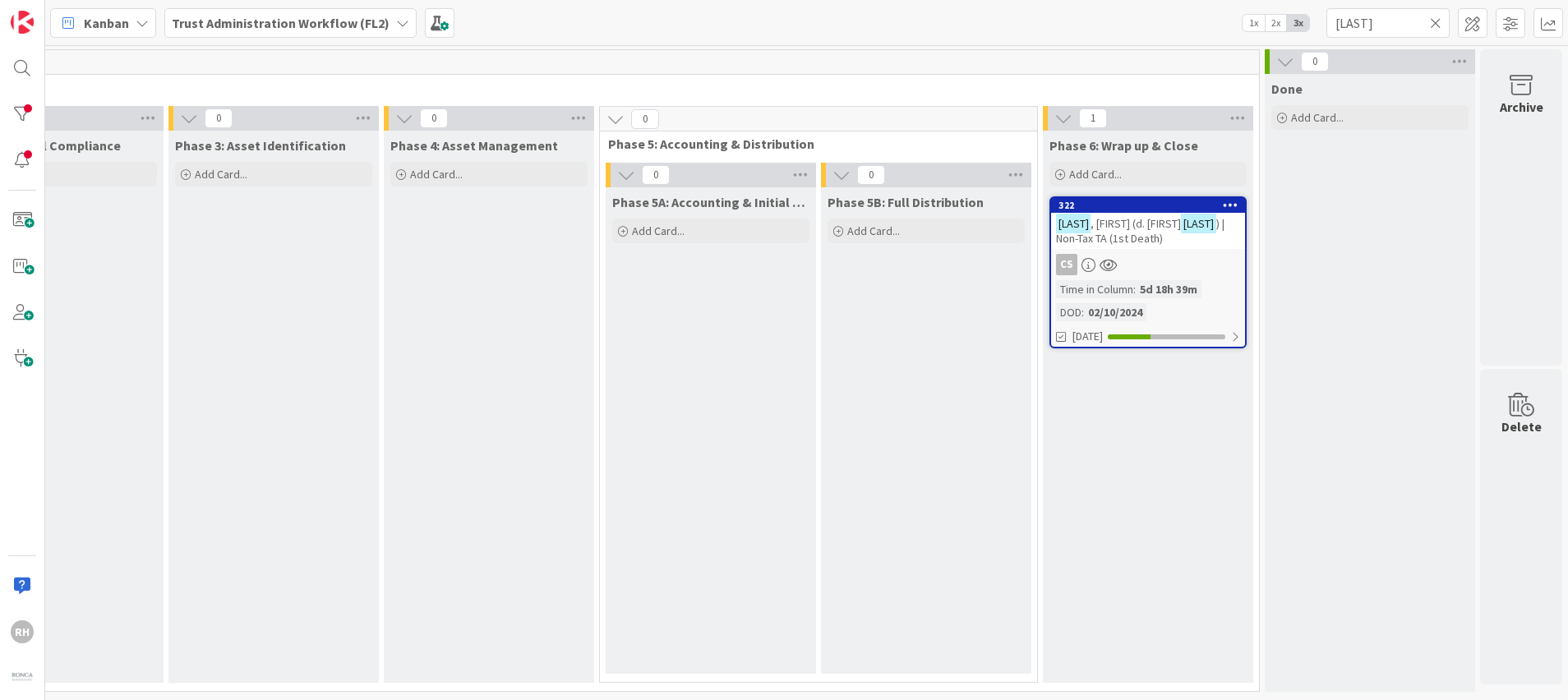 click at bounding box center [1436, 23] 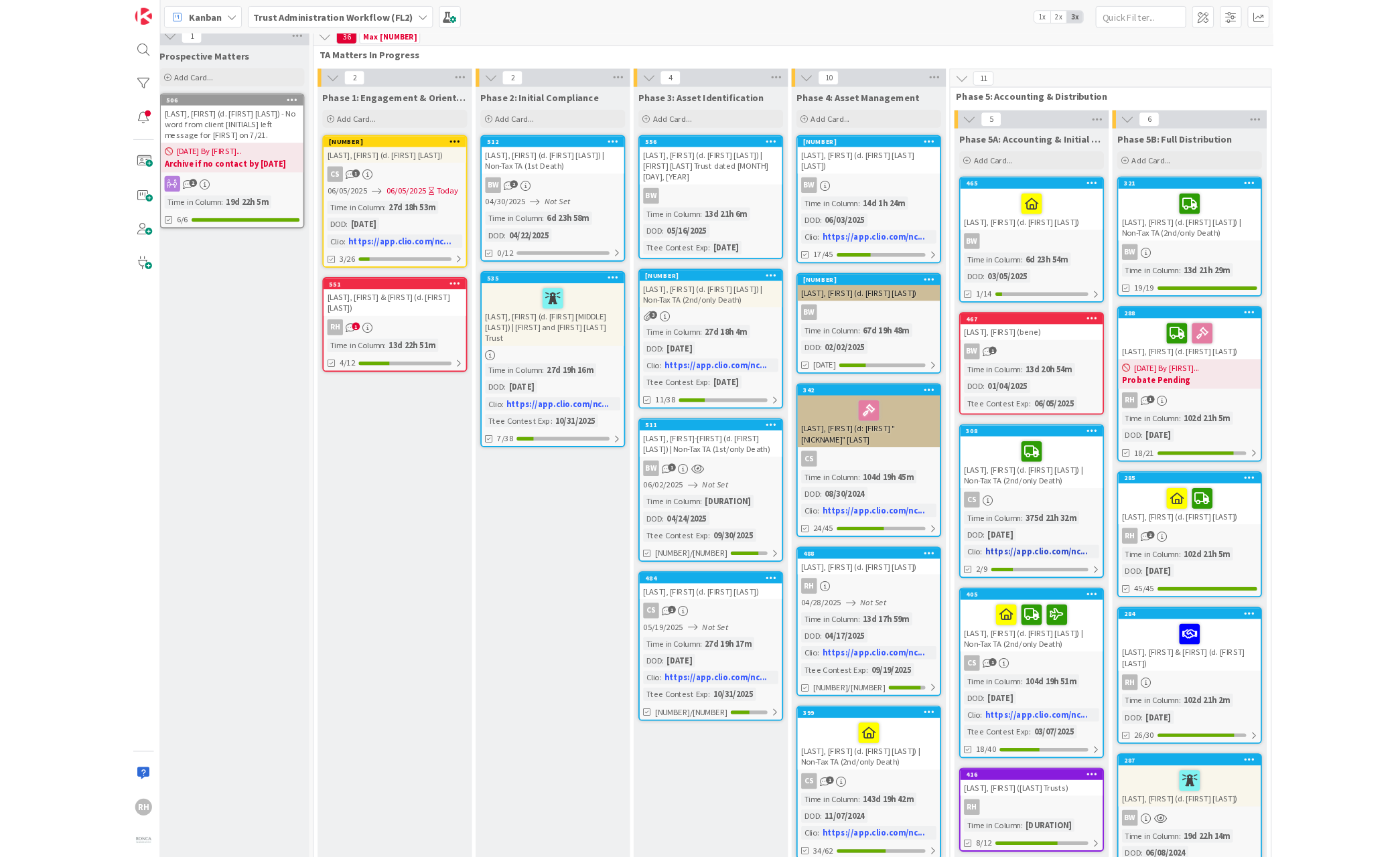 scroll, scrollTop: 11, scrollLeft: 187, axis: both 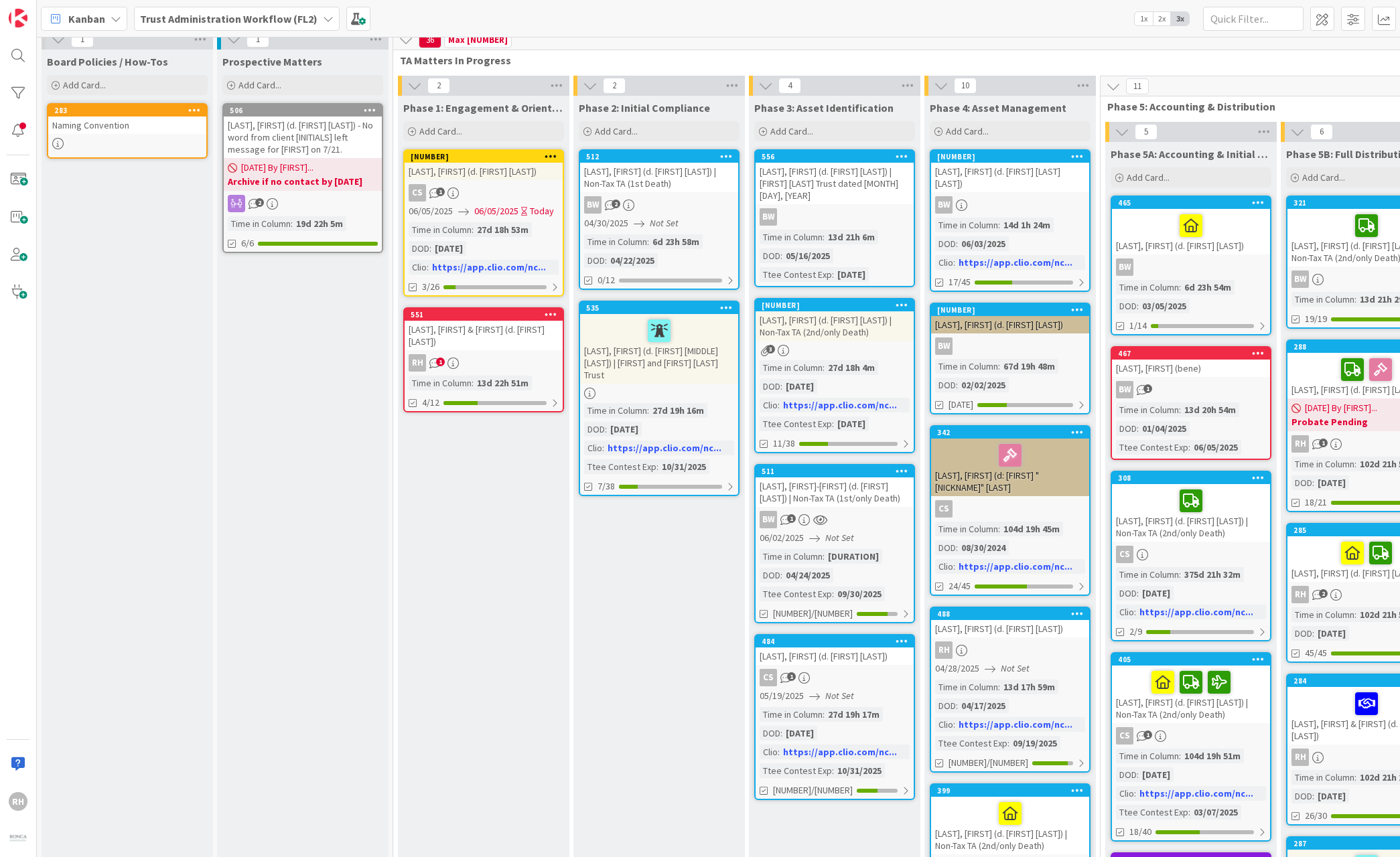 click on "Trust Administration Workflow (FL2)" at bounding box center [228, 19] 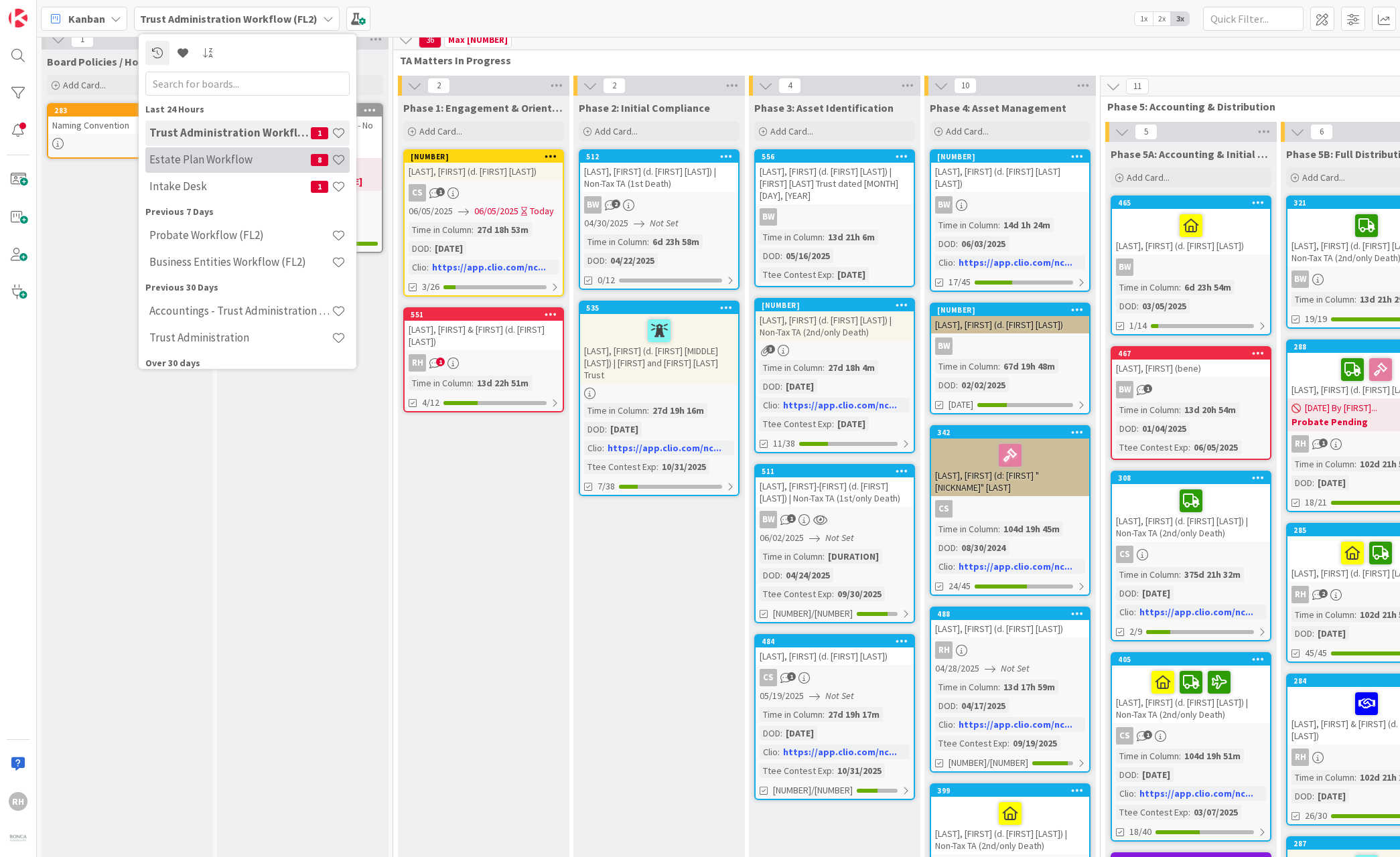 click on "Estate Plan Workflow" at bounding box center [230, 159] 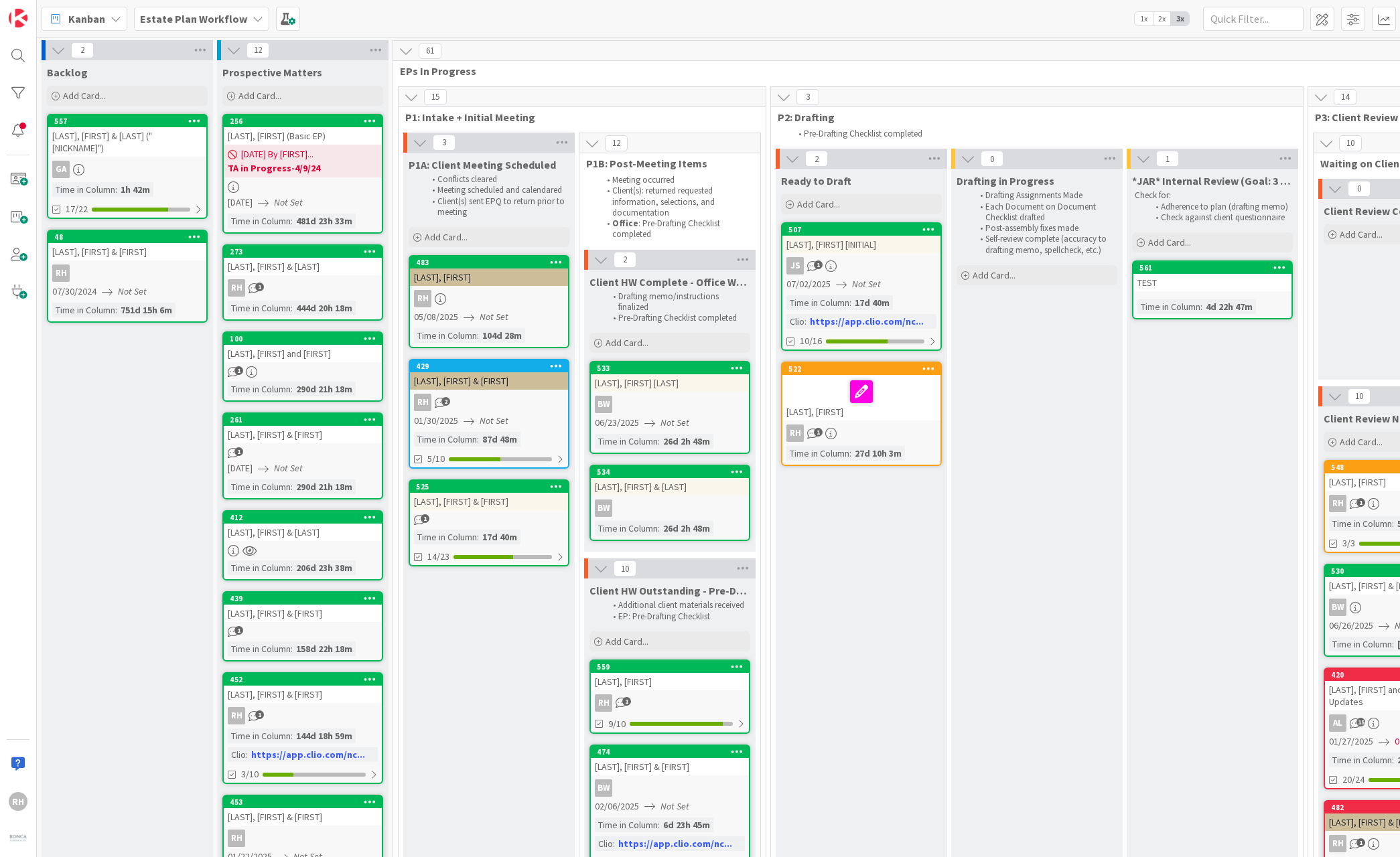 scroll, scrollTop: 3, scrollLeft: 0, axis: vertical 